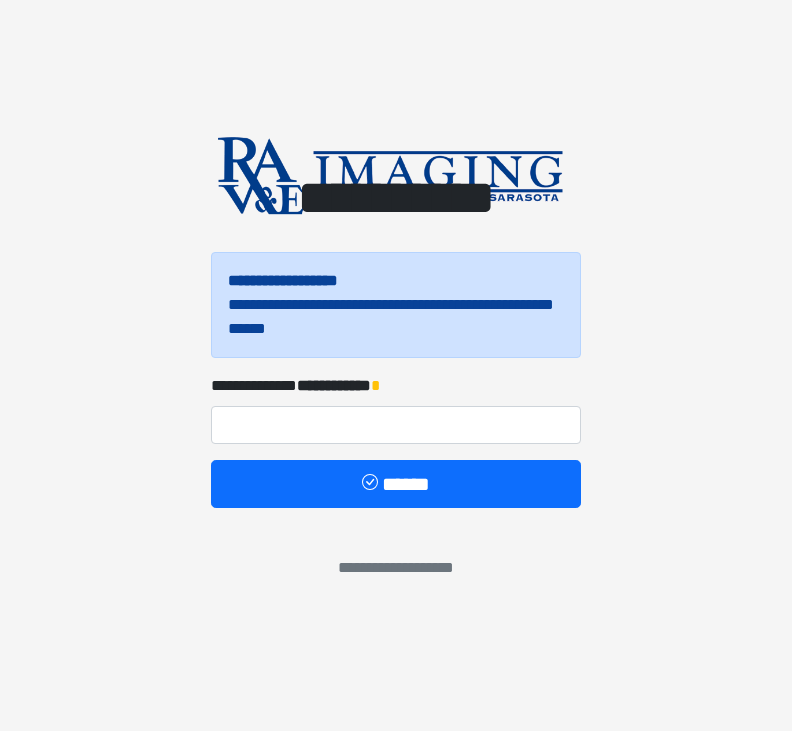 scroll, scrollTop: 0, scrollLeft: 0, axis: both 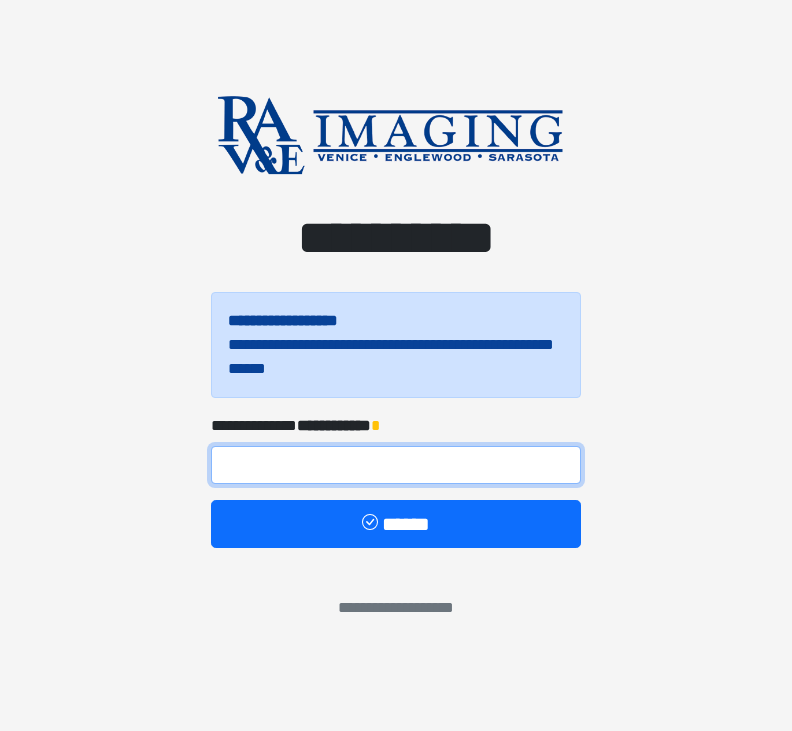click at bounding box center [396, 465] 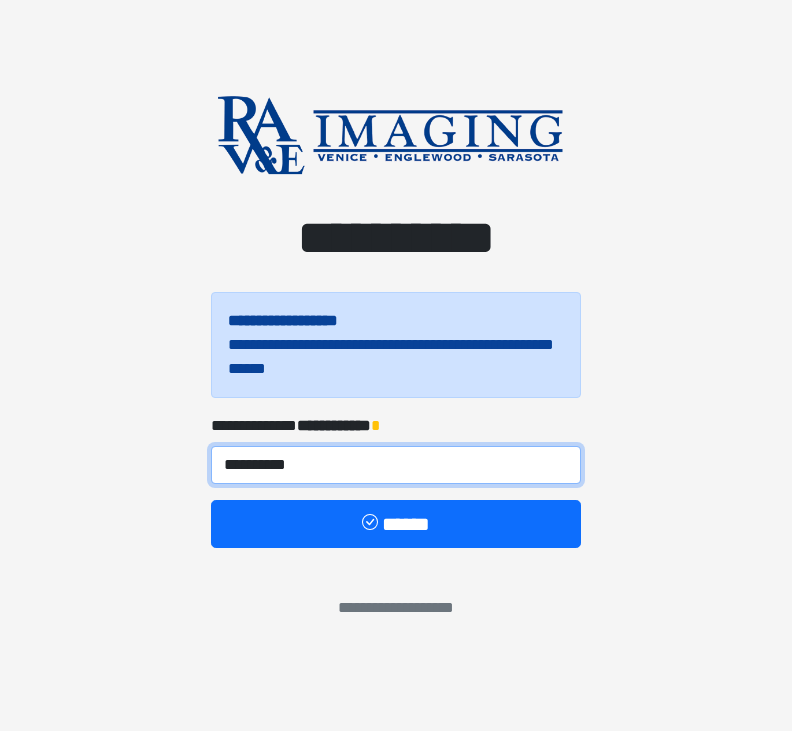 type on "**********" 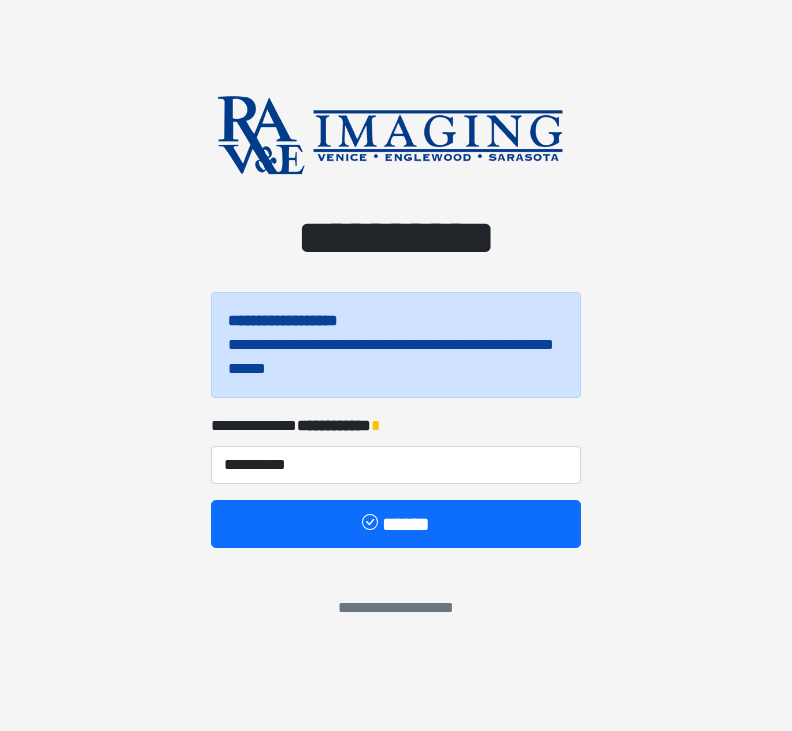 click on "******" at bounding box center [396, 524] 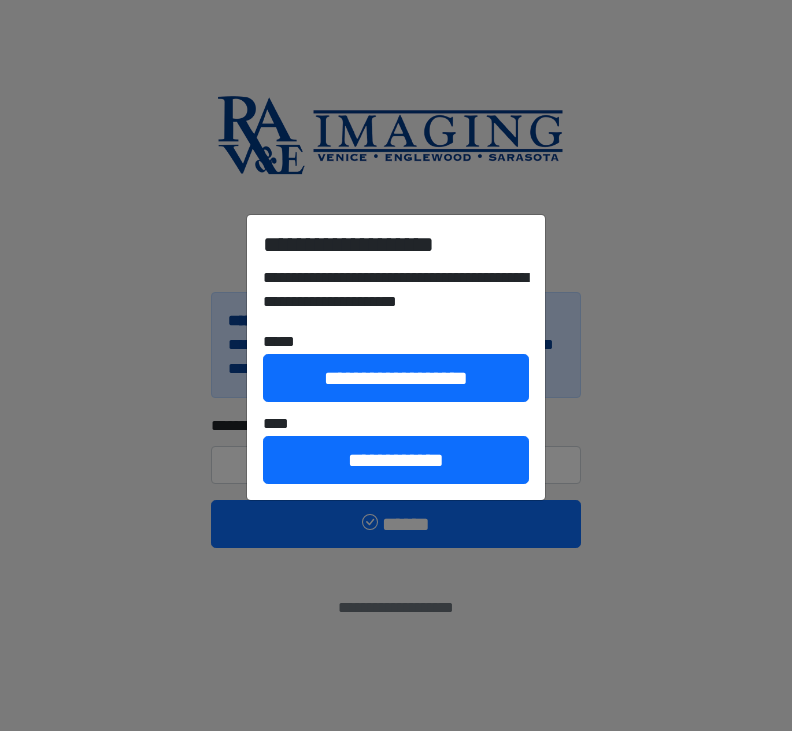 click on "**********" at bounding box center [396, 460] 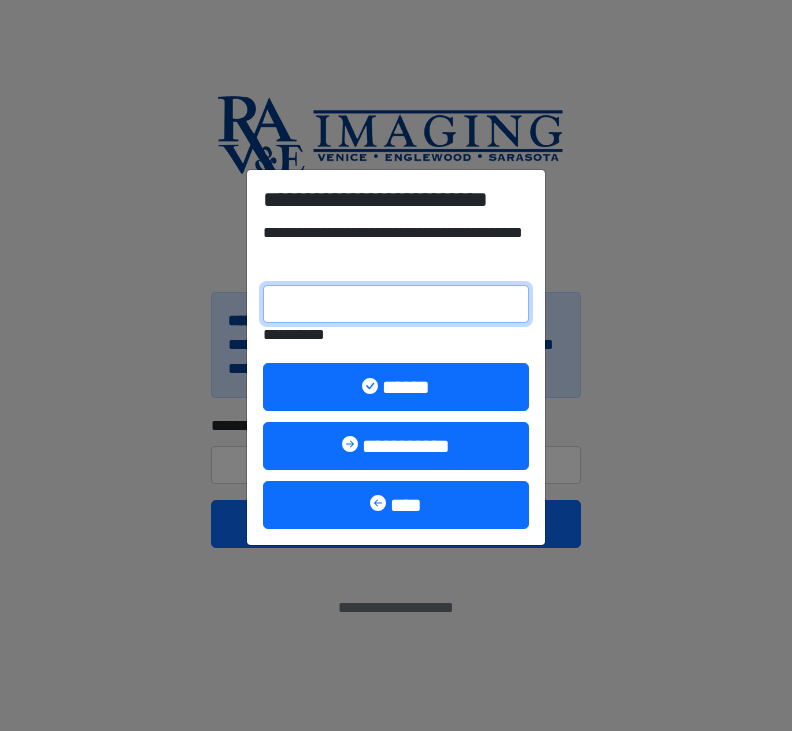click on "**********" at bounding box center [396, 304] 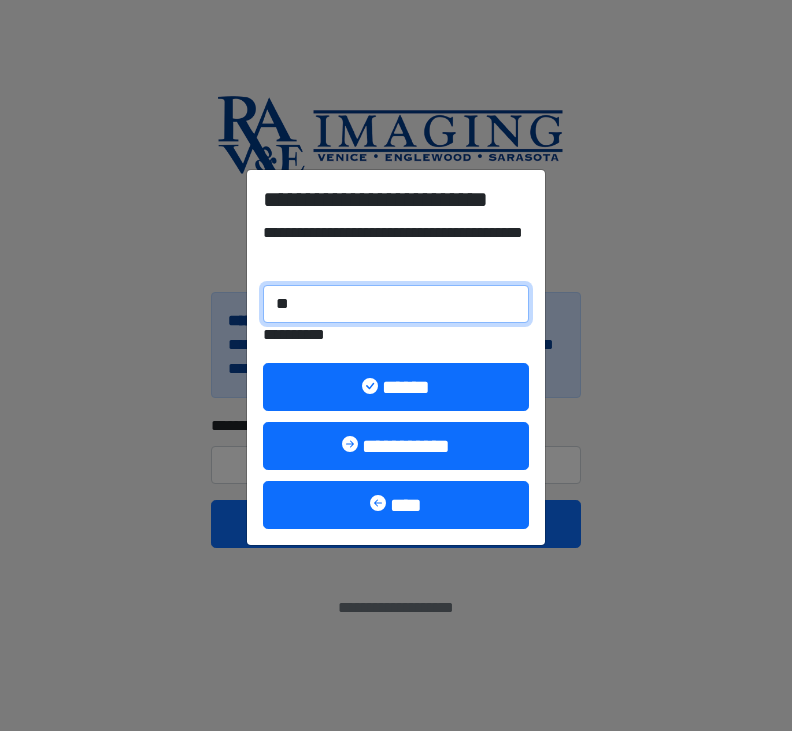 type on "*" 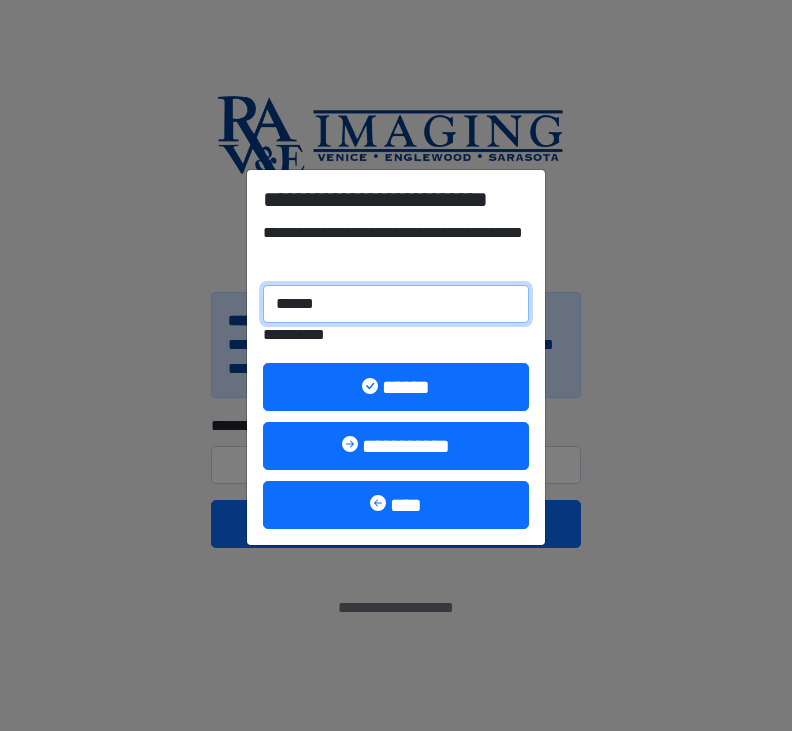 type on "******" 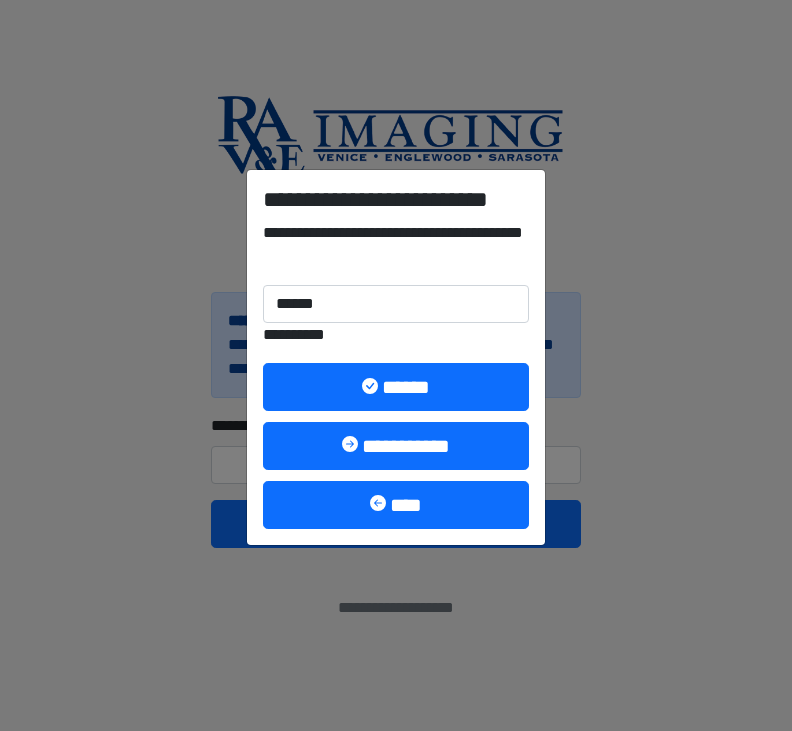 click on "******" at bounding box center [396, 387] 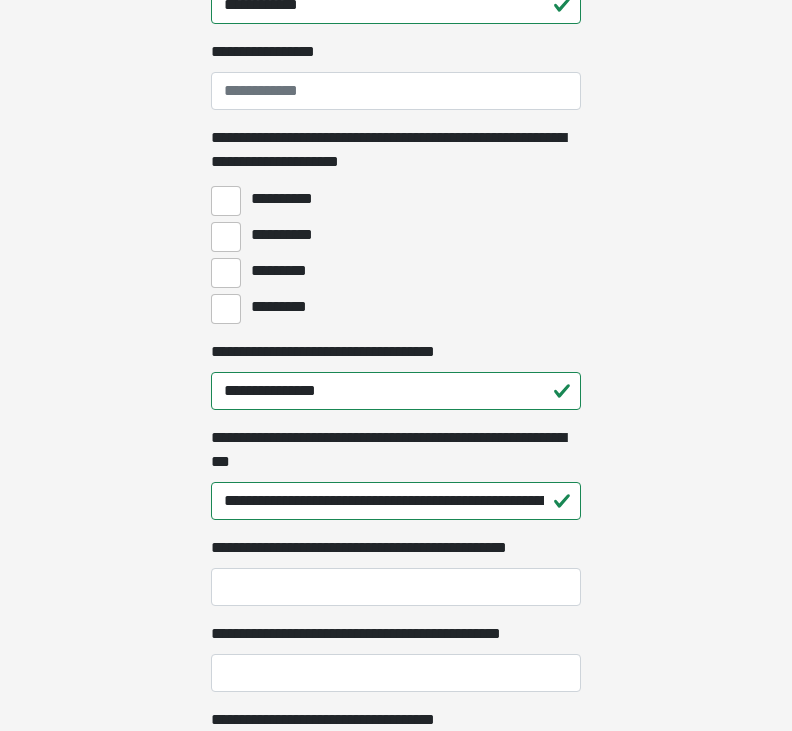 scroll, scrollTop: 1573, scrollLeft: 0, axis: vertical 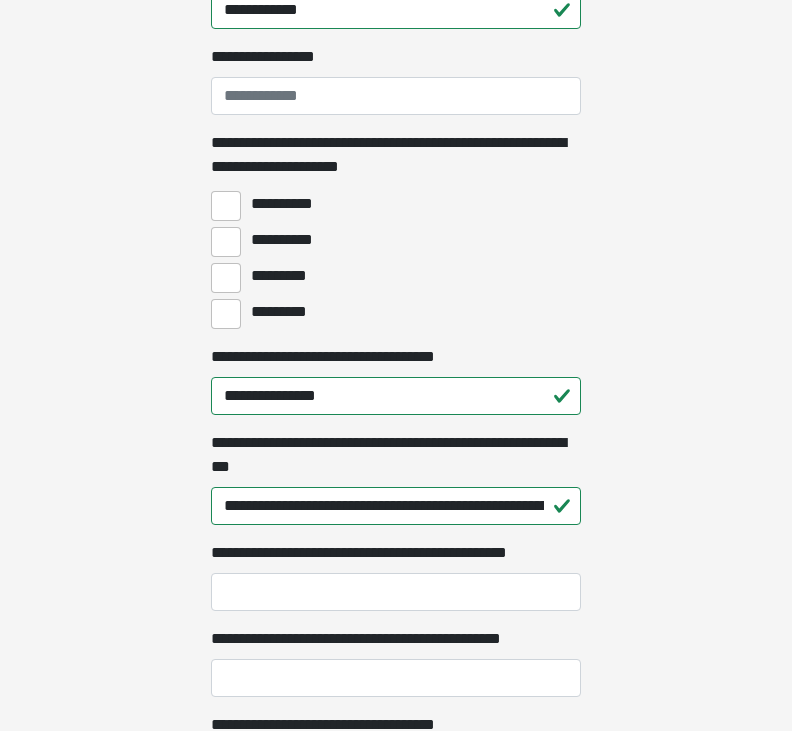 click on "**********" at bounding box center [226, 206] 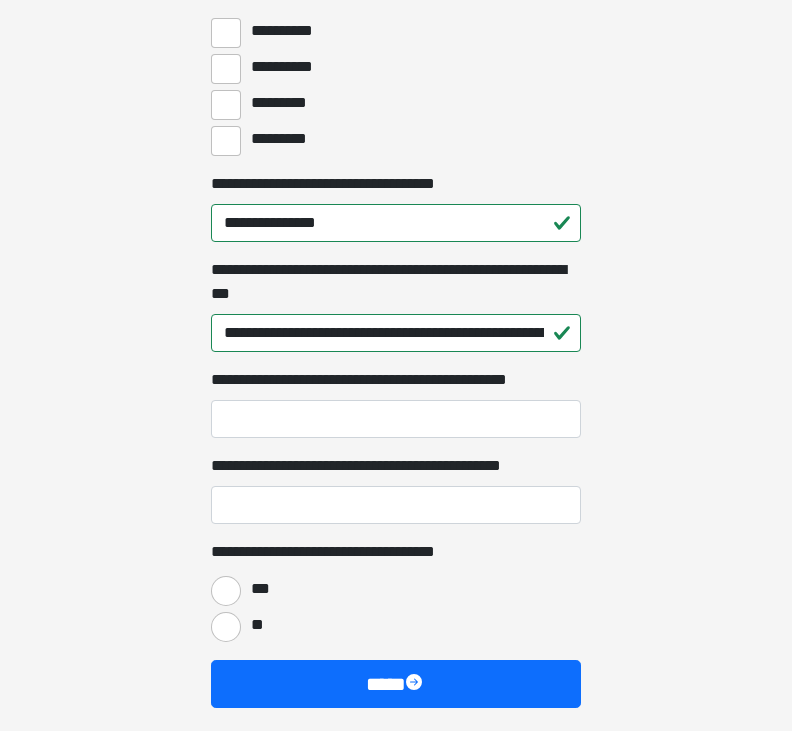 scroll, scrollTop: 1762, scrollLeft: 0, axis: vertical 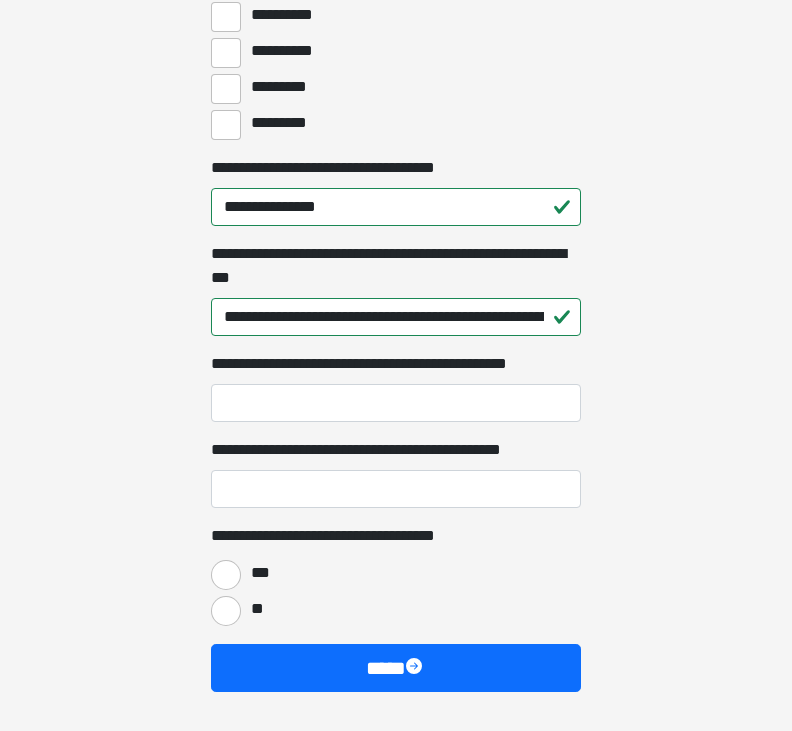 click on "***" at bounding box center [226, 575] 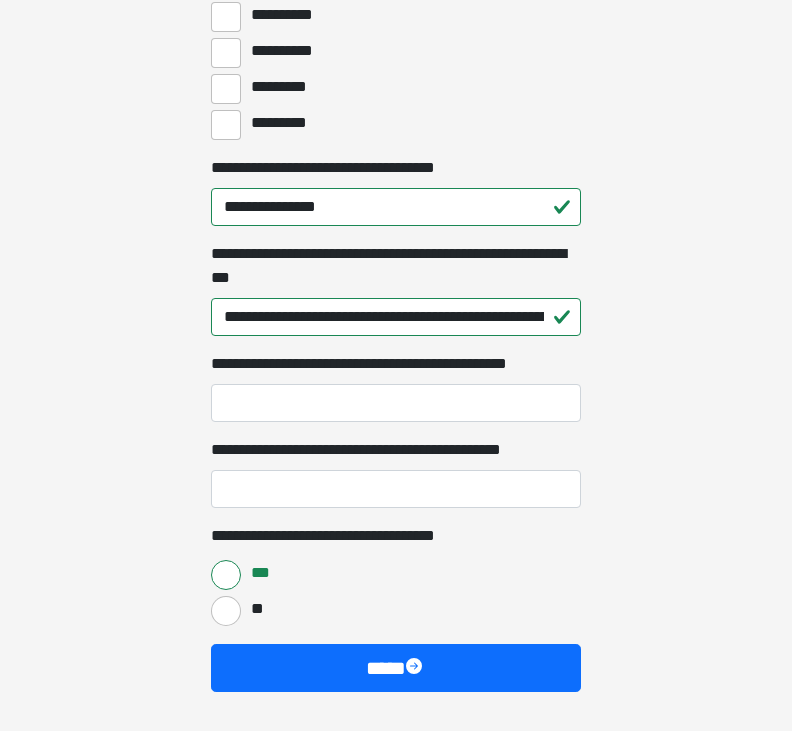 click on "****" at bounding box center (396, 668) 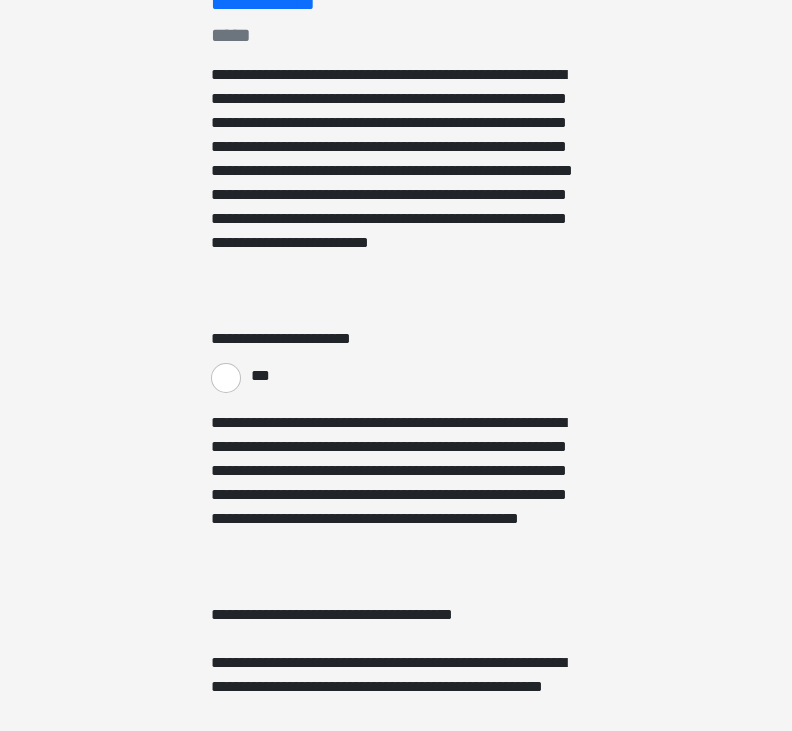 scroll, scrollTop: 294, scrollLeft: 0, axis: vertical 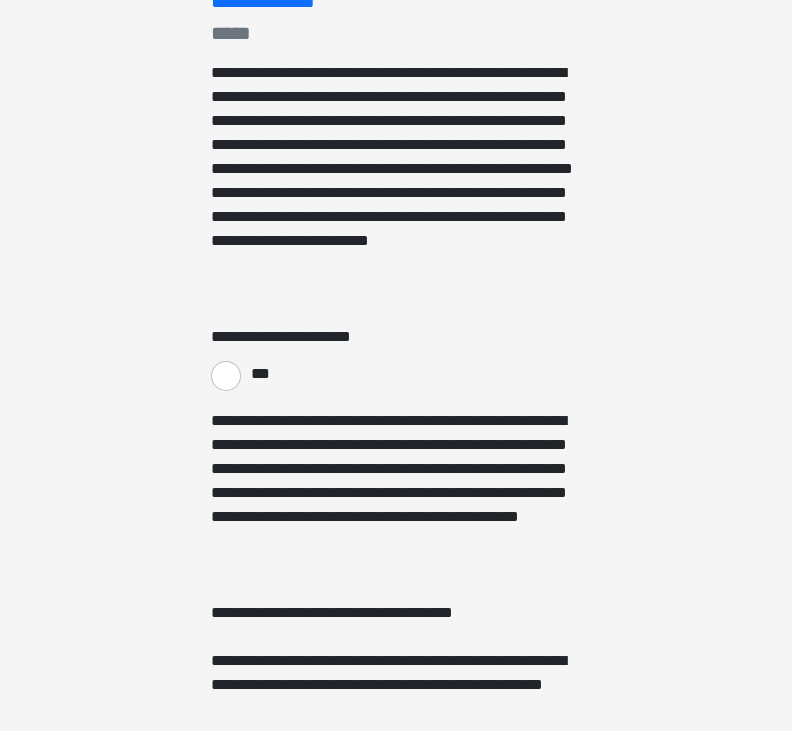 click on "***" at bounding box center [226, 376] 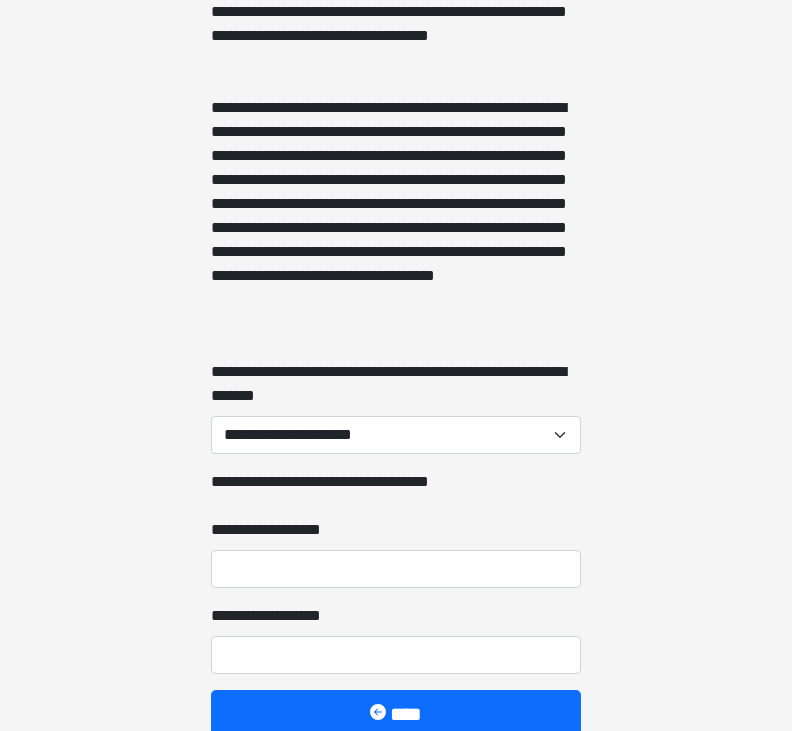 scroll, scrollTop: 1880, scrollLeft: 0, axis: vertical 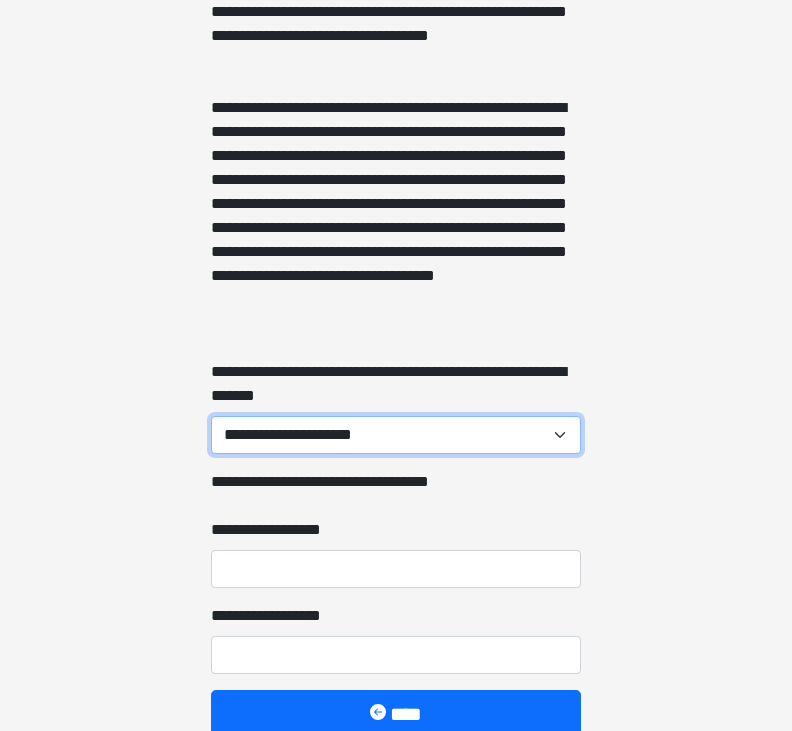 click on "**********" at bounding box center [396, 435] 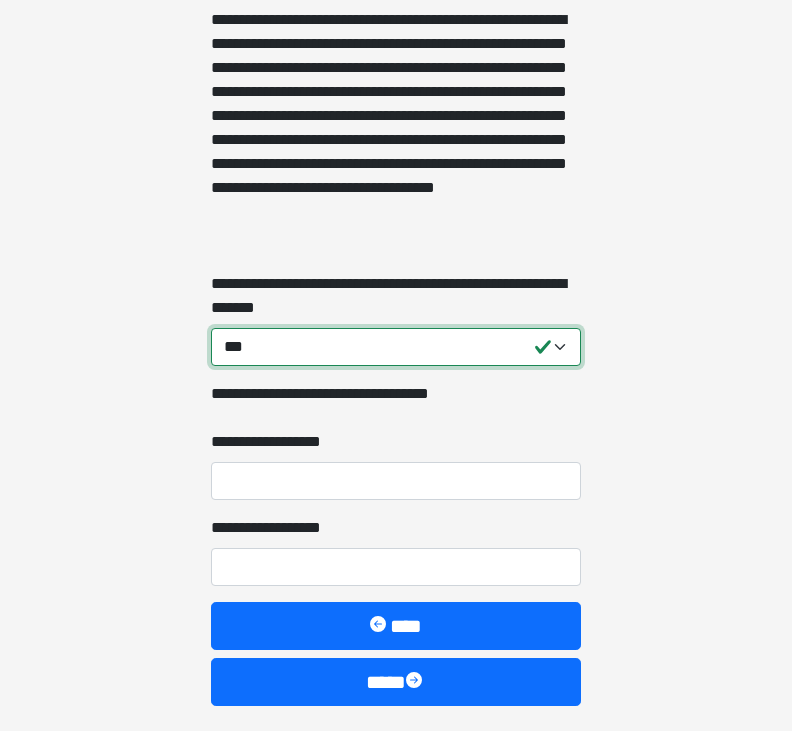 scroll, scrollTop: 1982, scrollLeft: 0, axis: vertical 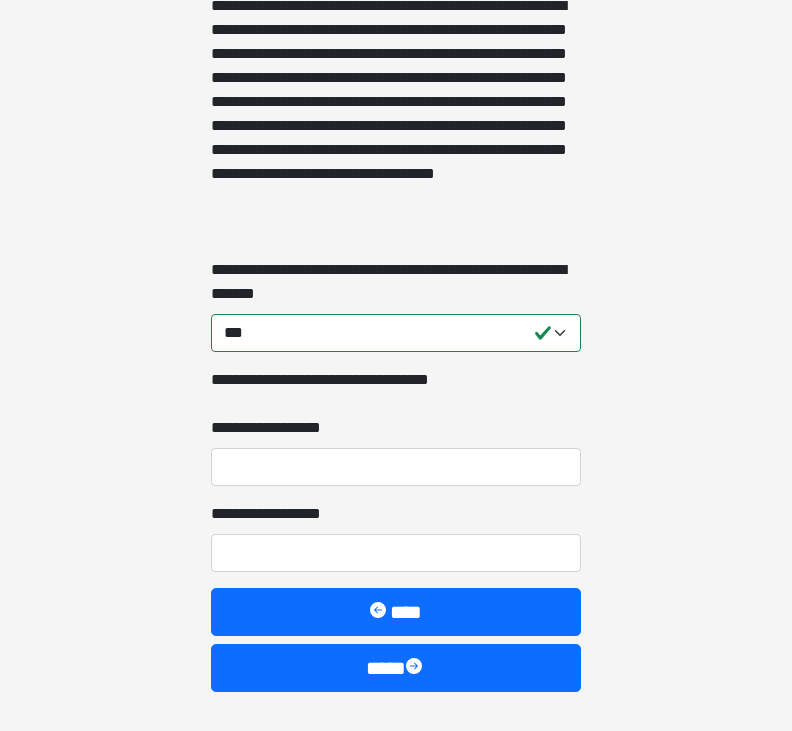 click on "****" at bounding box center [396, 668] 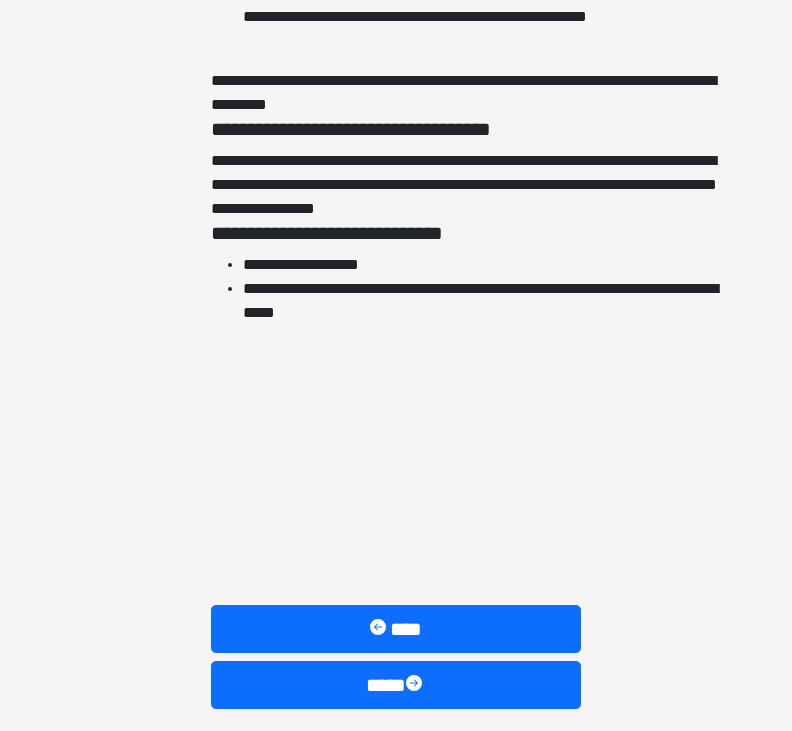 scroll, scrollTop: 4504, scrollLeft: 0, axis: vertical 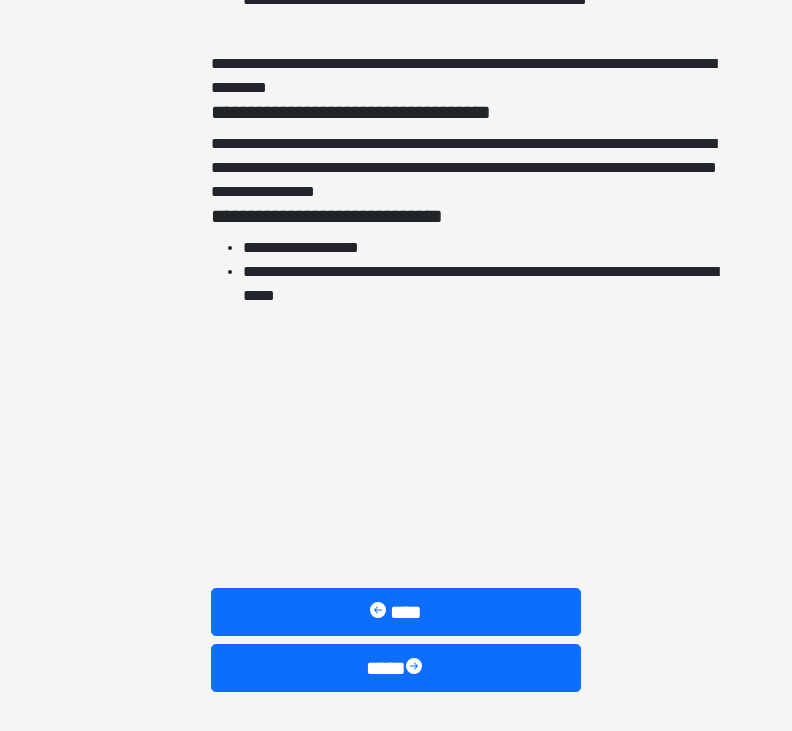 click on "****" at bounding box center (396, 668) 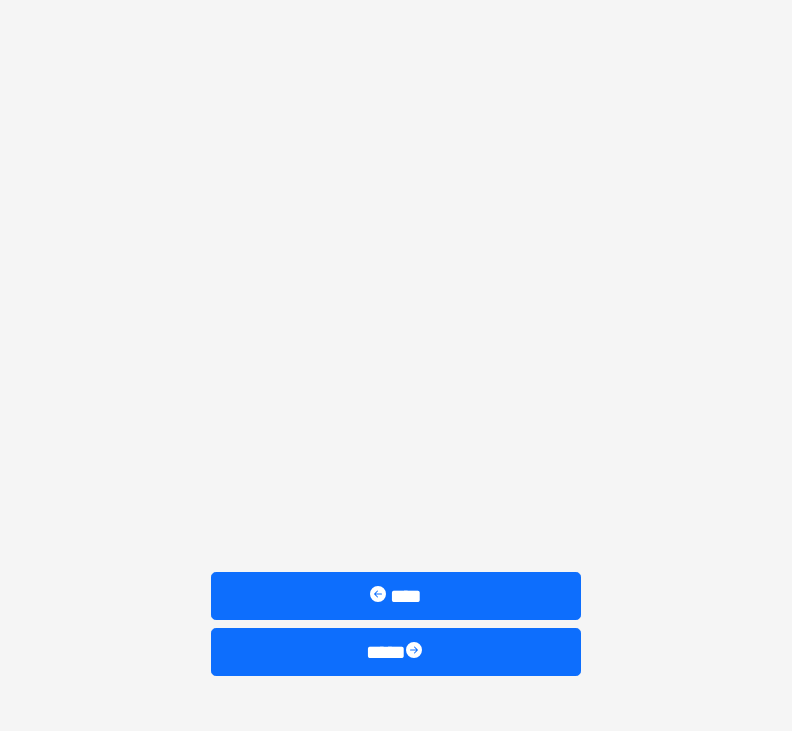 scroll, scrollTop: 1508, scrollLeft: 0, axis: vertical 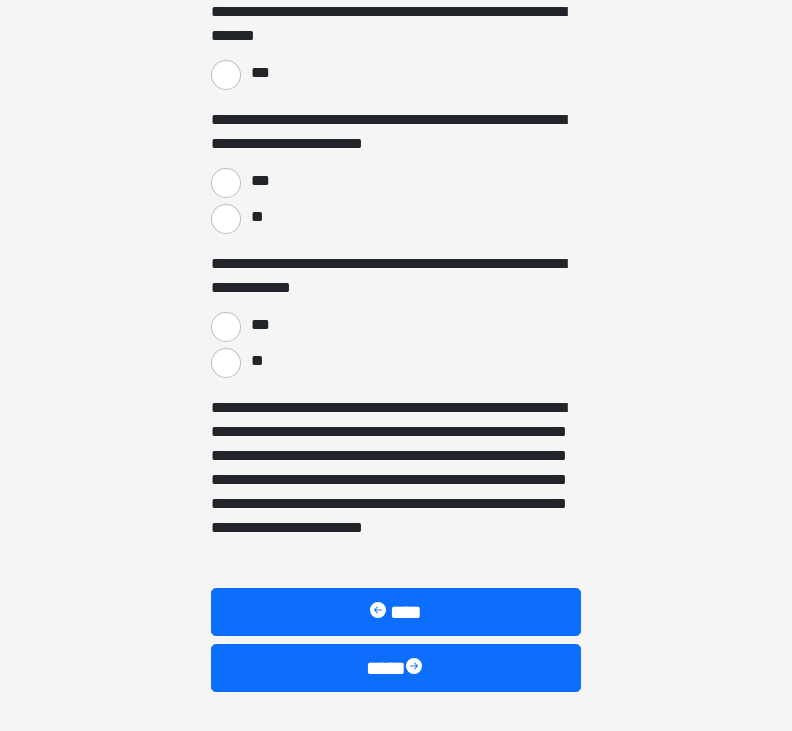 click at bounding box center (416, 668) 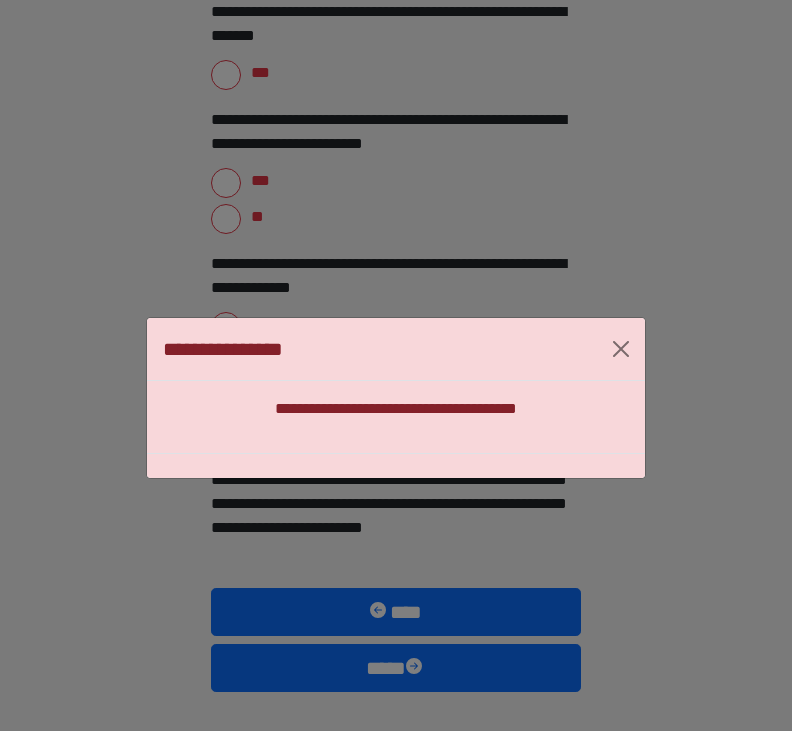 click on "**********" at bounding box center [396, 397] 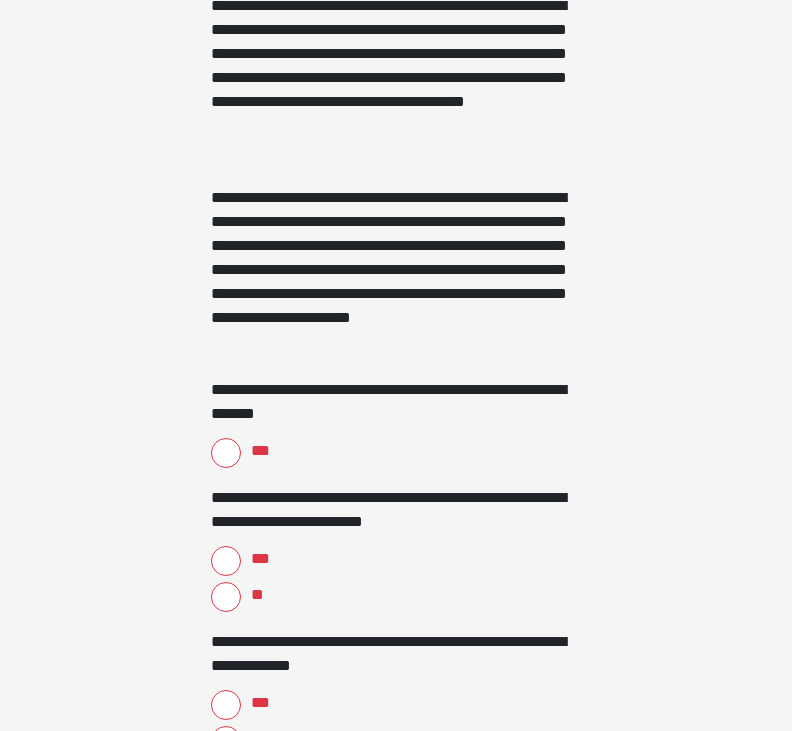 scroll, scrollTop: 1132, scrollLeft: 0, axis: vertical 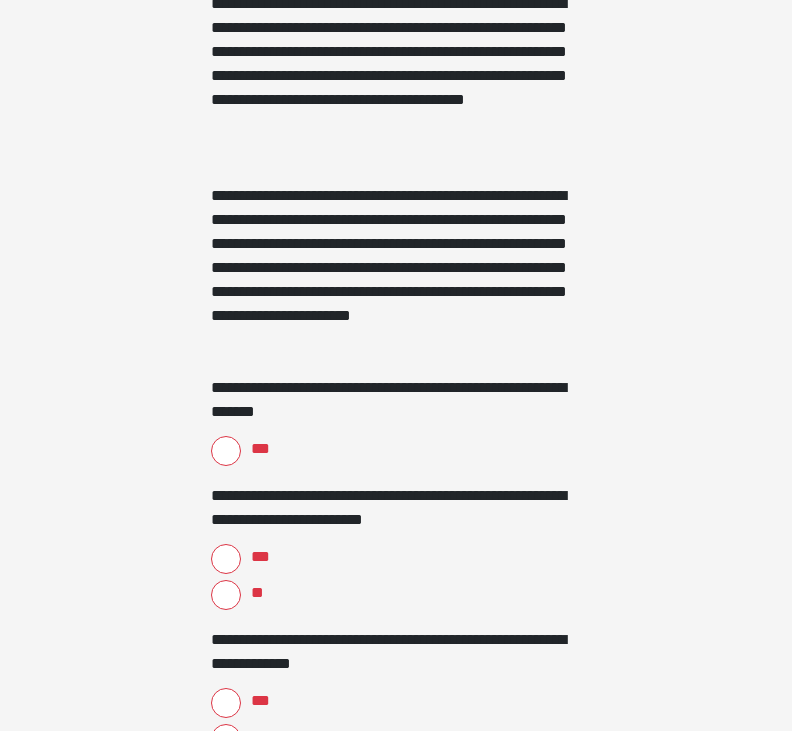 click on "***" at bounding box center (226, 451) 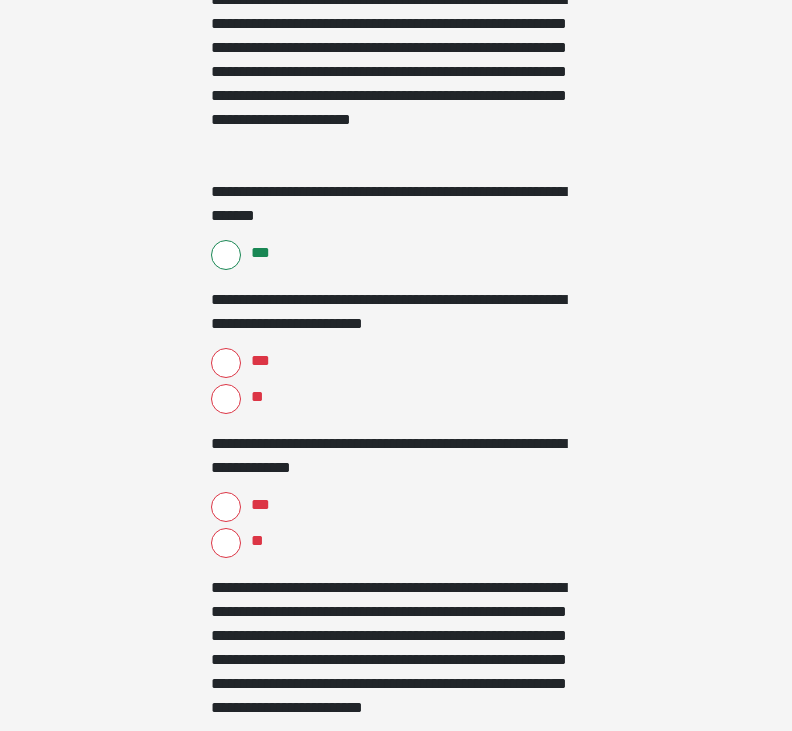 scroll, scrollTop: 1328, scrollLeft: 0, axis: vertical 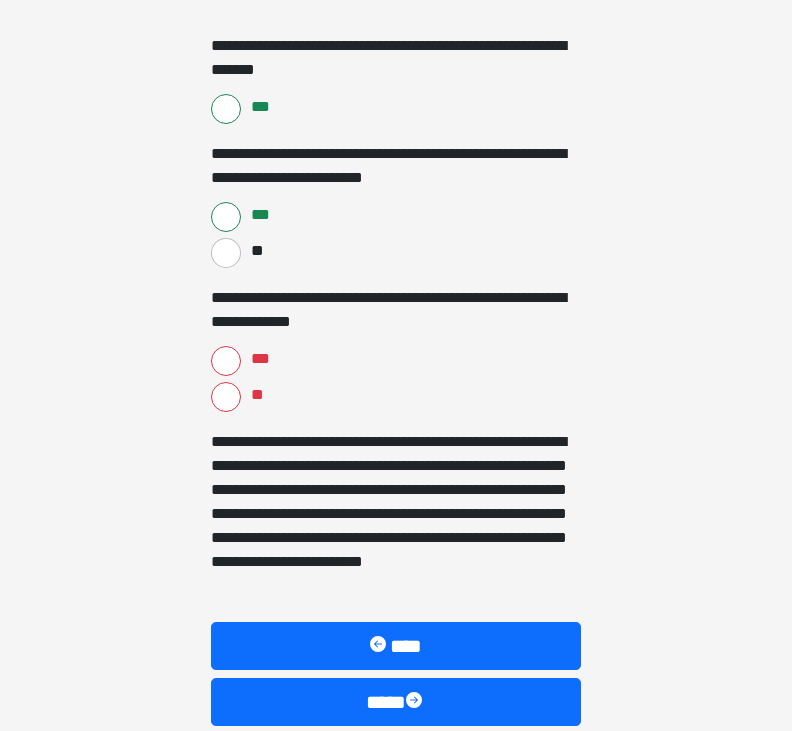 click on "**" at bounding box center [226, 397] 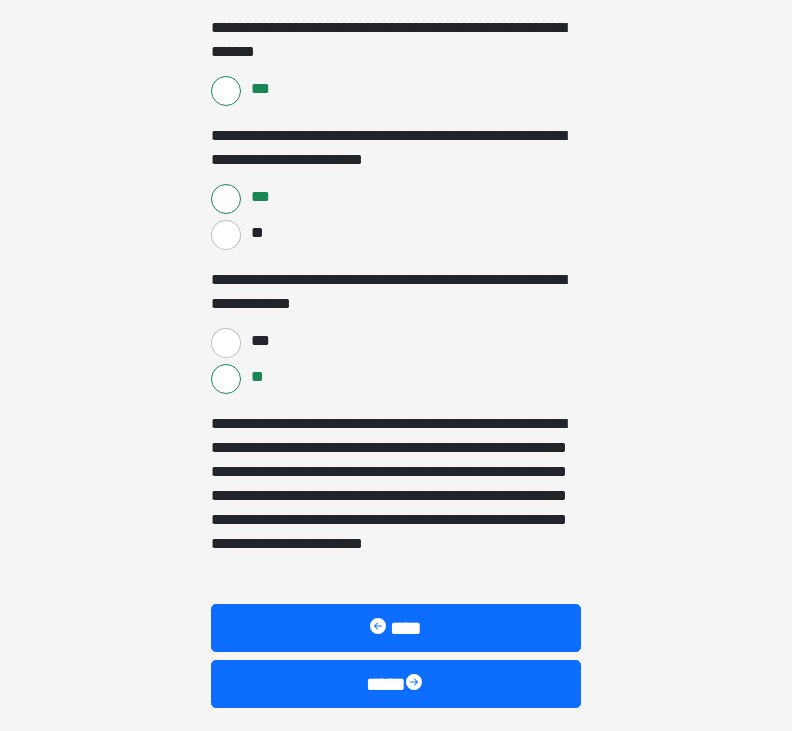 scroll, scrollTop: 1508, scrollLeft: 0, axis: vertical 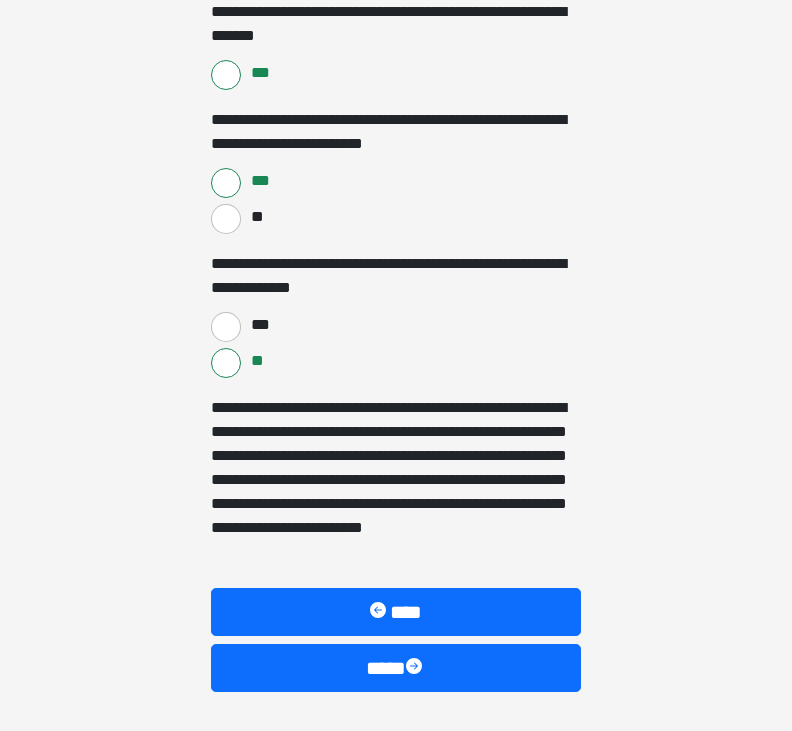 click on "****" at bounding box center (396, 668) 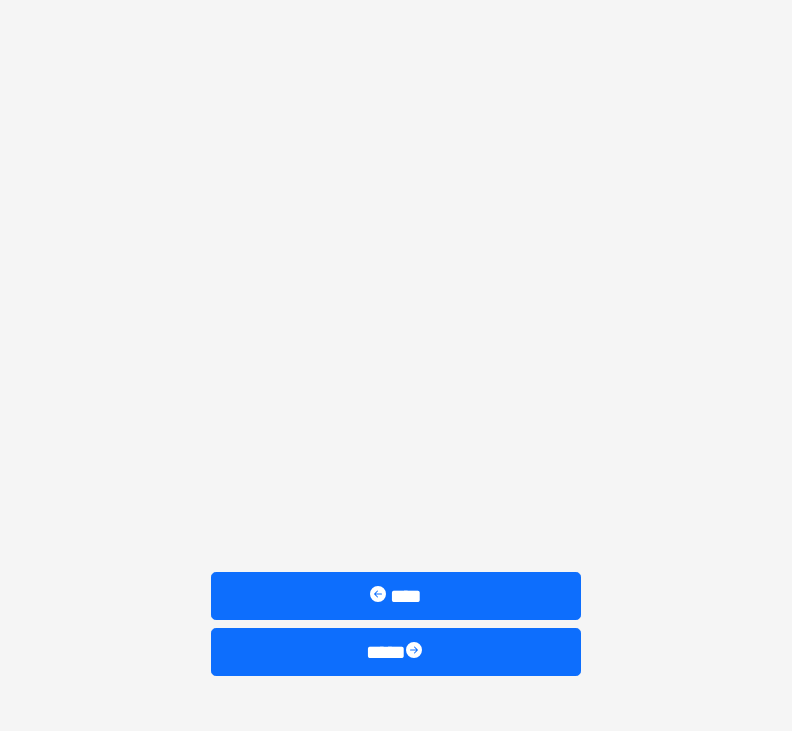 scroll, scrollTop: 762, scrollLeft: 0, axis: vertical 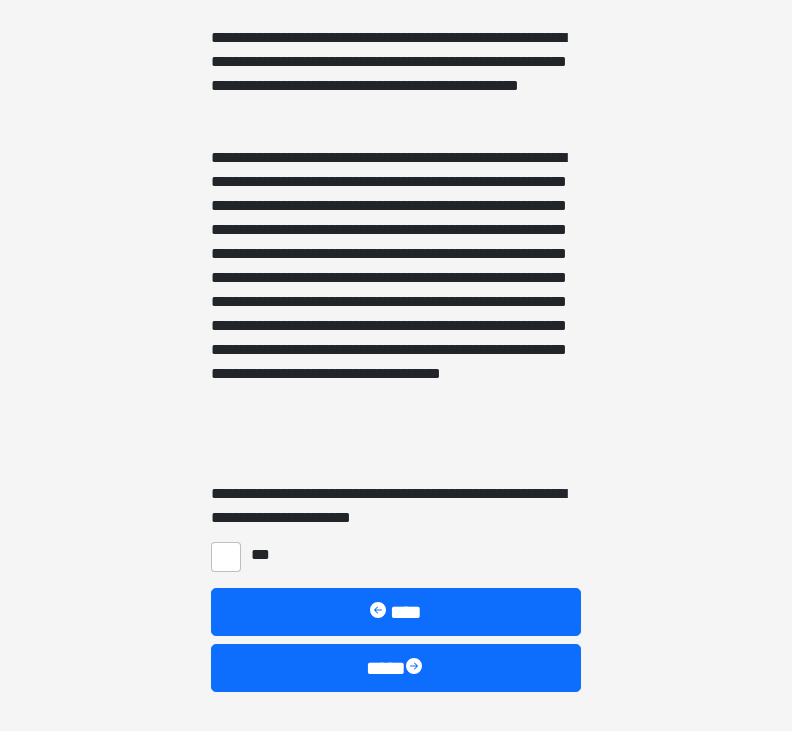 click on "****" at bounding box center [396, 668] 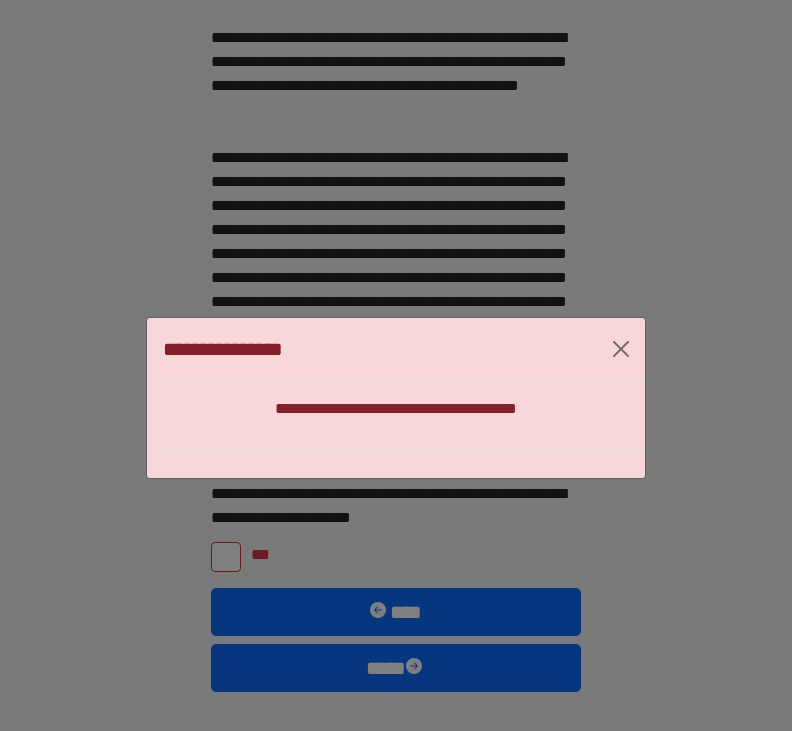 click at bounding box center (621, 349) 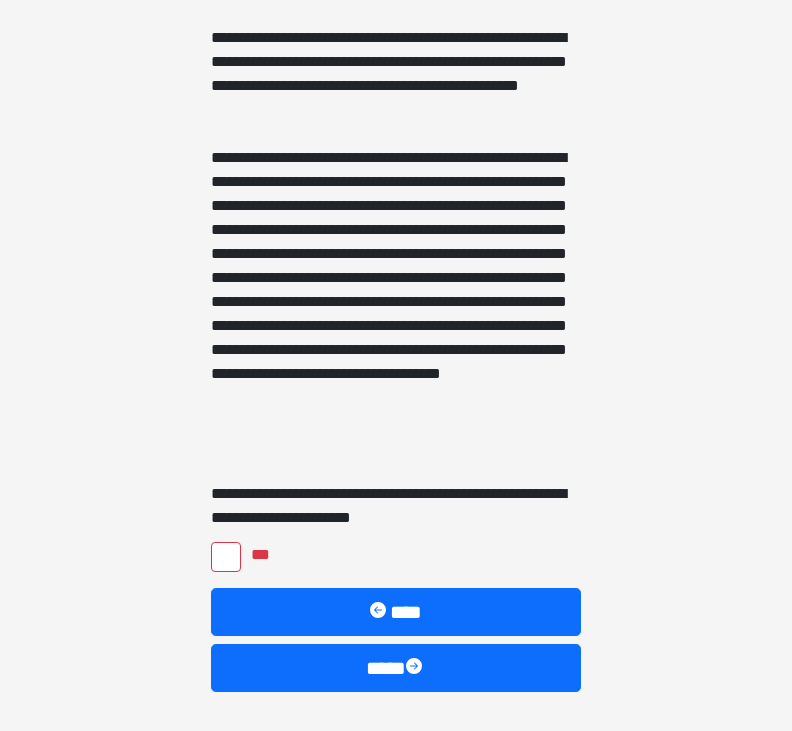 click on "***" at bounding box center (226, 557) 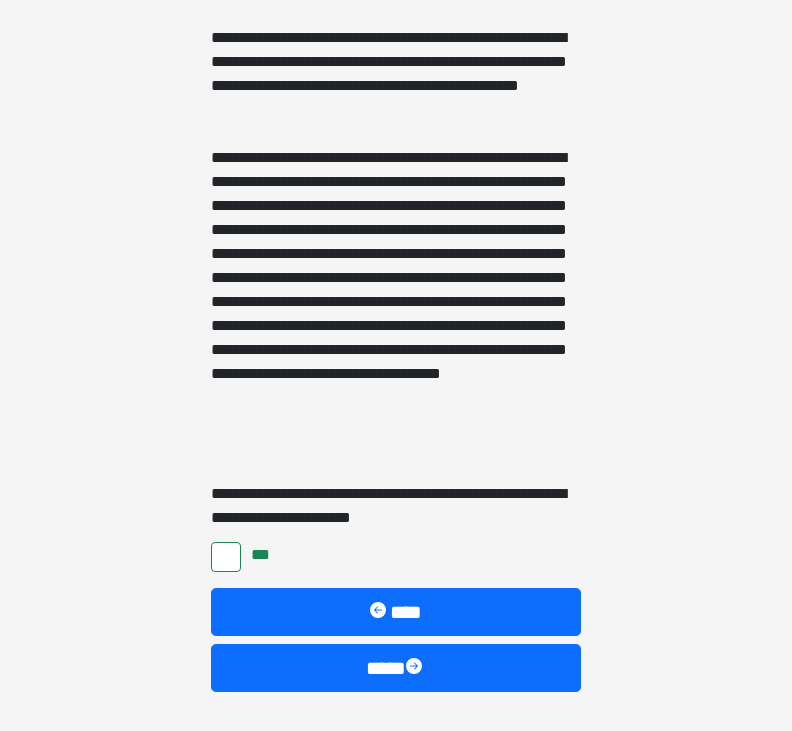 click on "****" at bounding box center (396, 668) 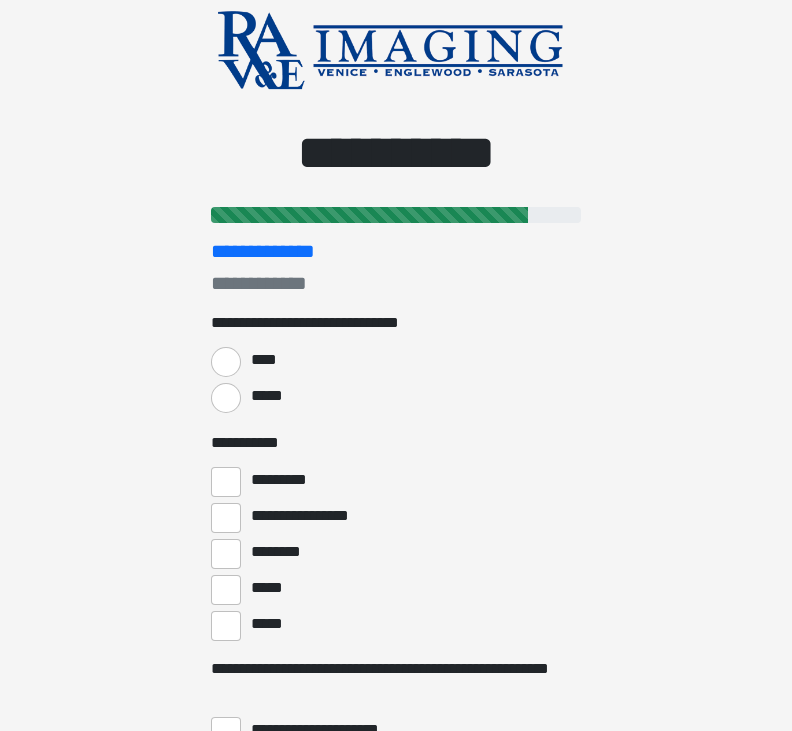 scroll, scrollTop: 0, scrollLeft: 0, axis: both 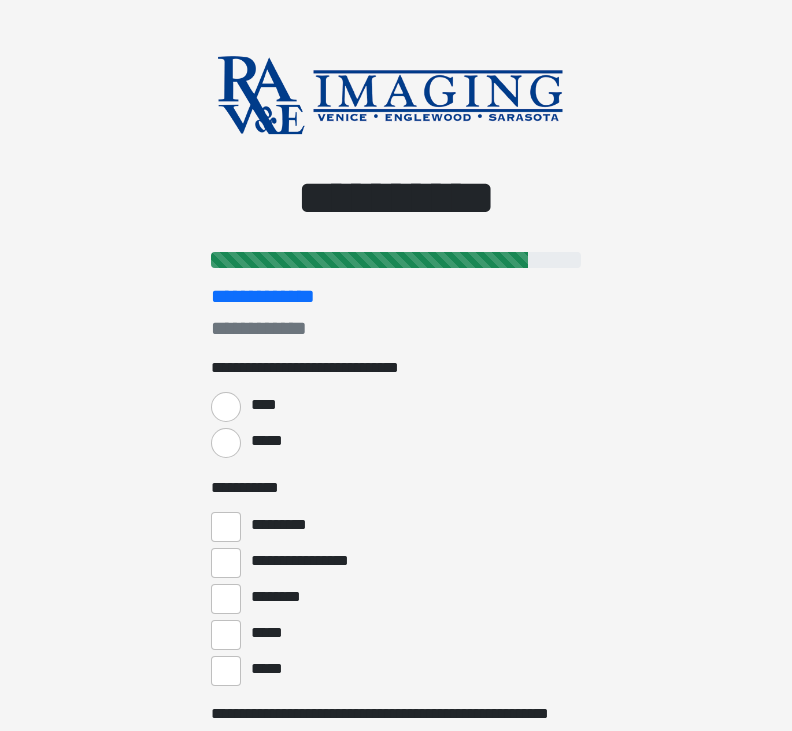 click on "*****" at bounding box center (226, 443) 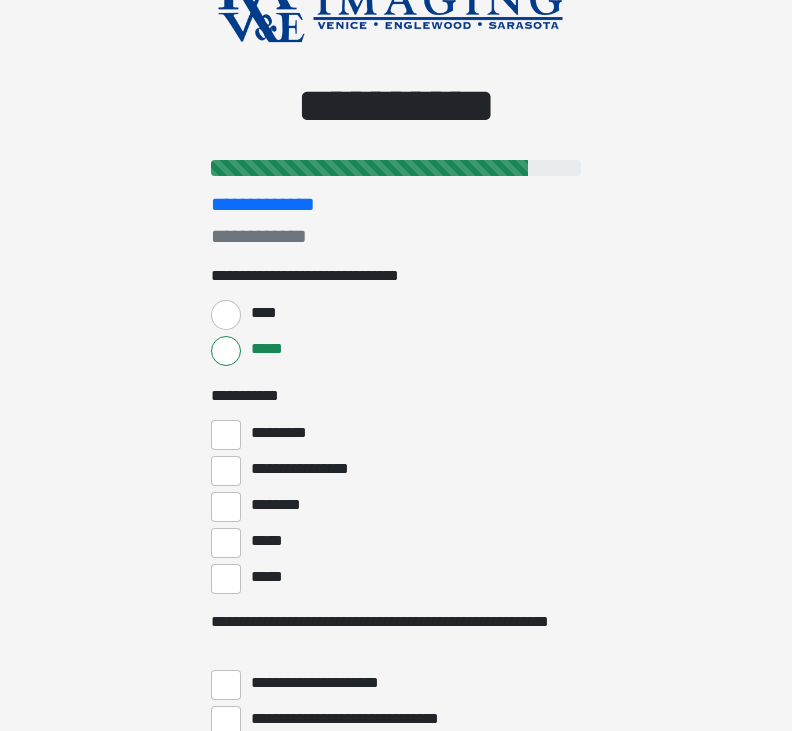 scroll, scrollTop: 96, scrollLeft: 0, axis: vertical 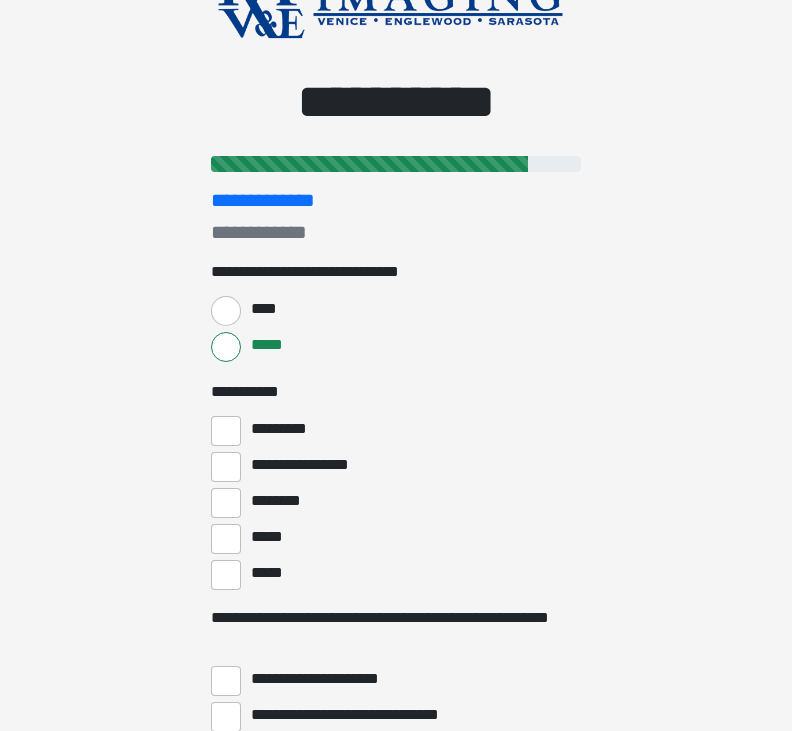 click on "*********" at bounding box center [226, 431] 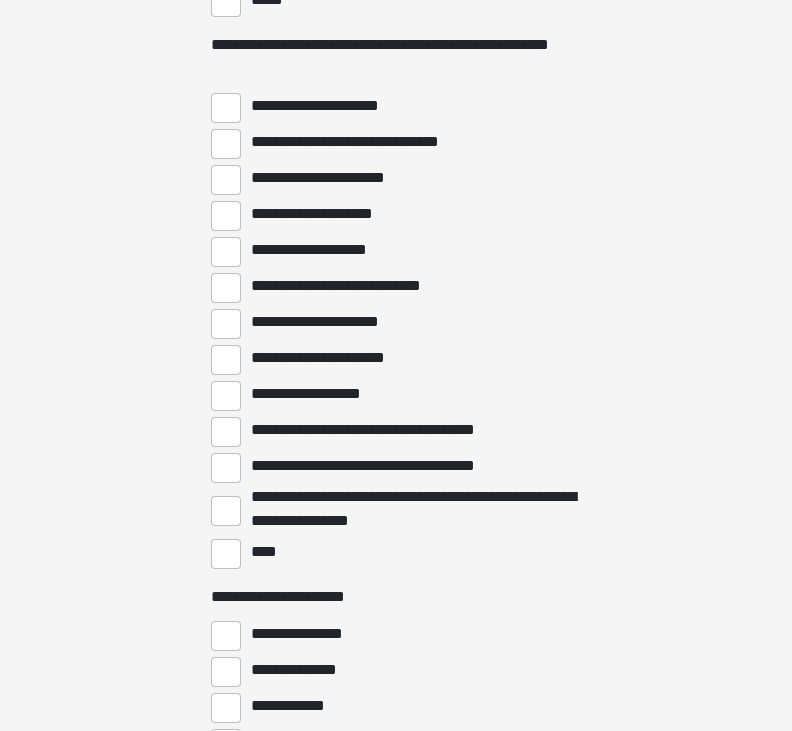scroll, scrollTop: 669, scrollLeft: 0, axis: vertical 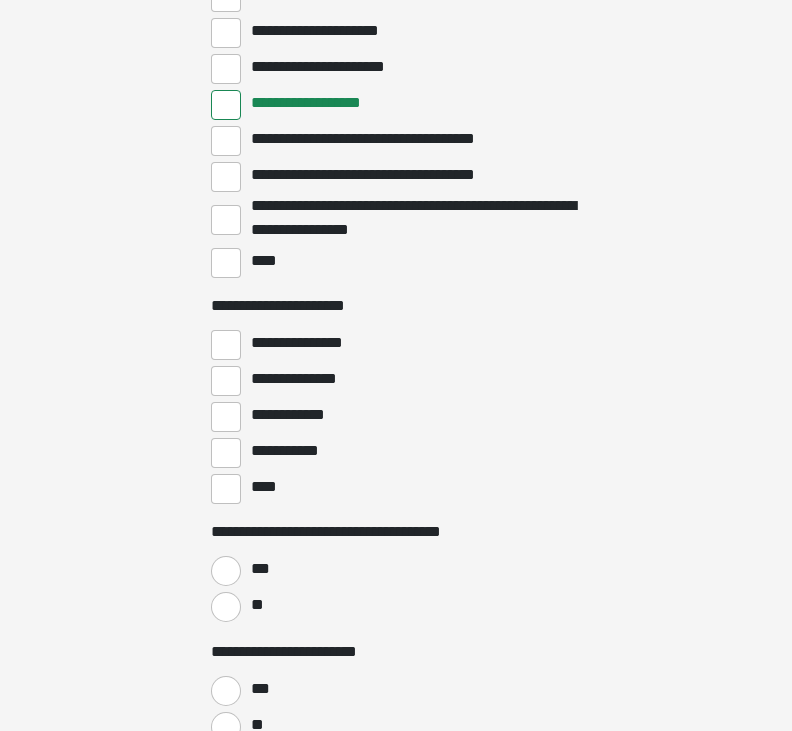 click on "**********" at bounding box center (299, 343) 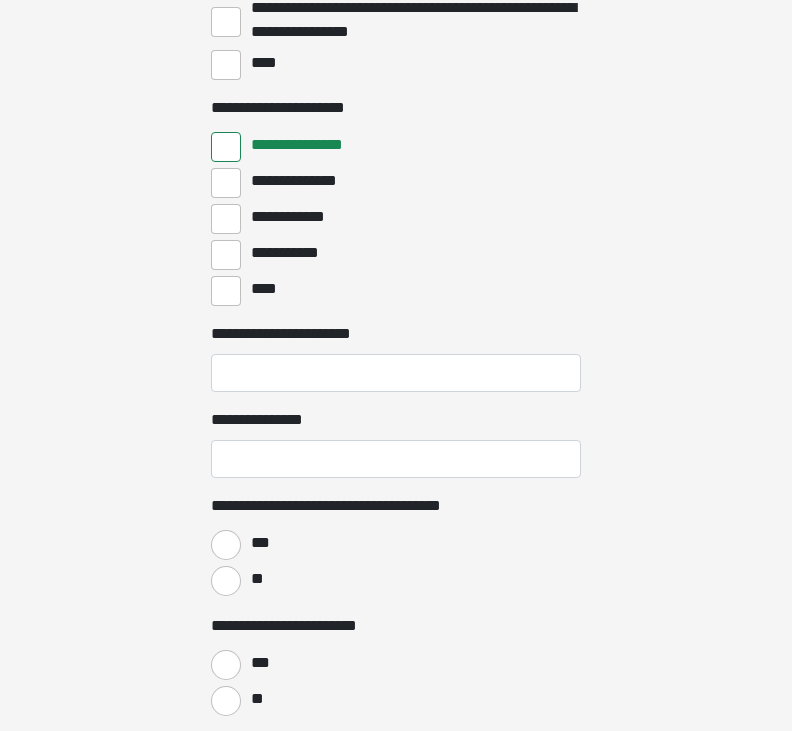 scroll, scrollTop: 1159, scrollLeft: 0, axis: vertical 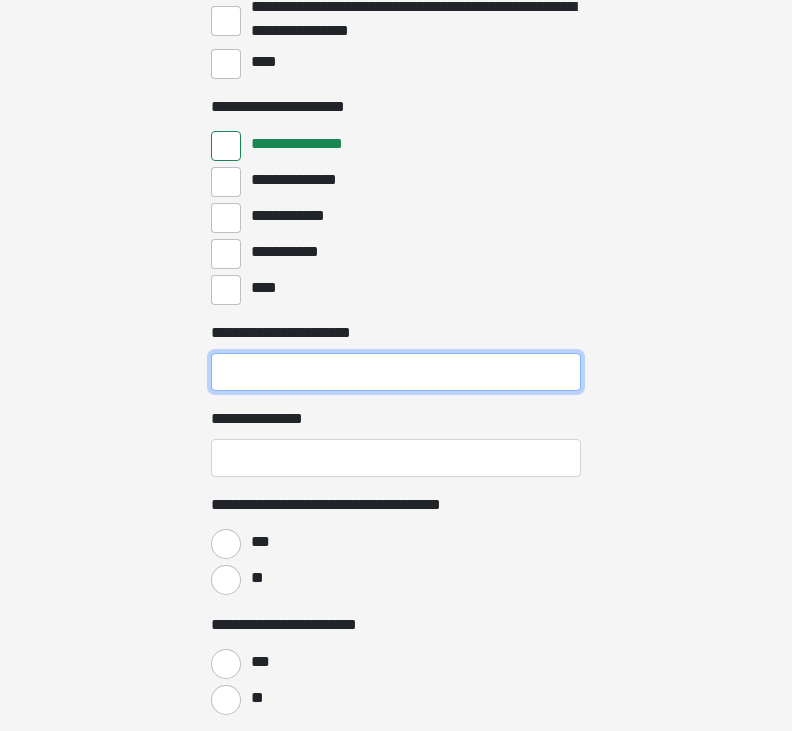 click on "**********" at bounding box center (396, 372) 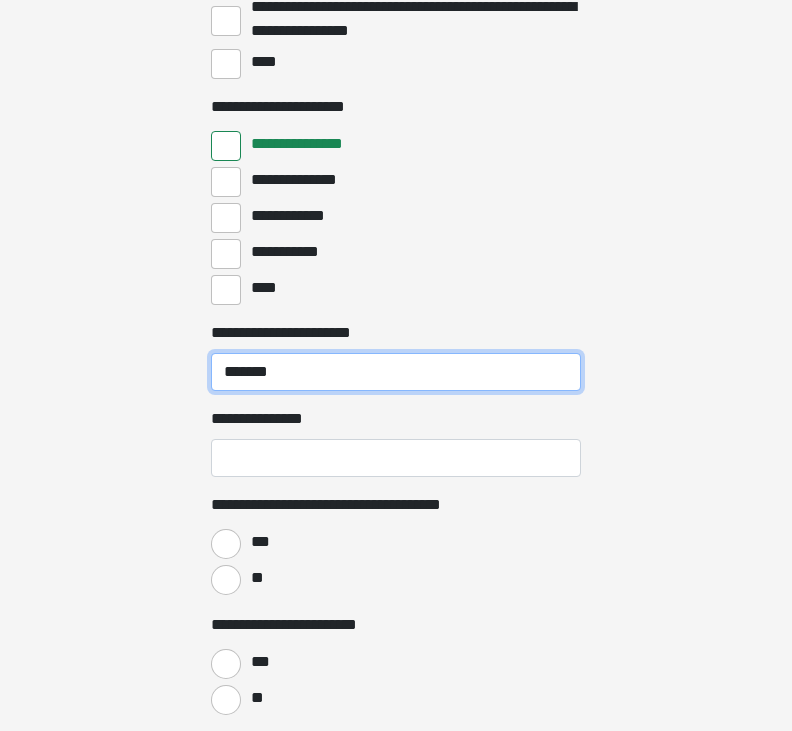 type on "*******" 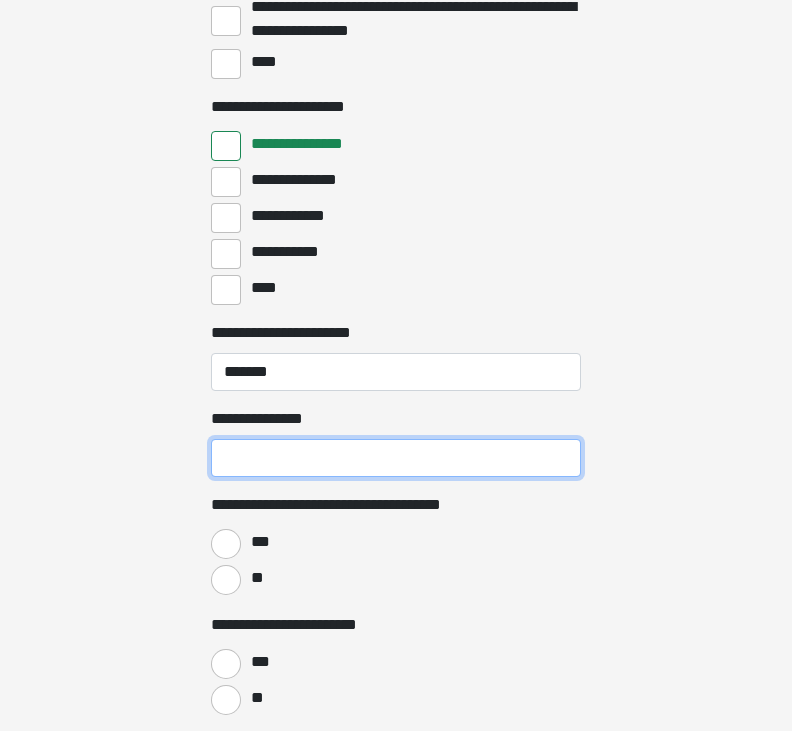 click on "**********" at bounding box center (396, 458) 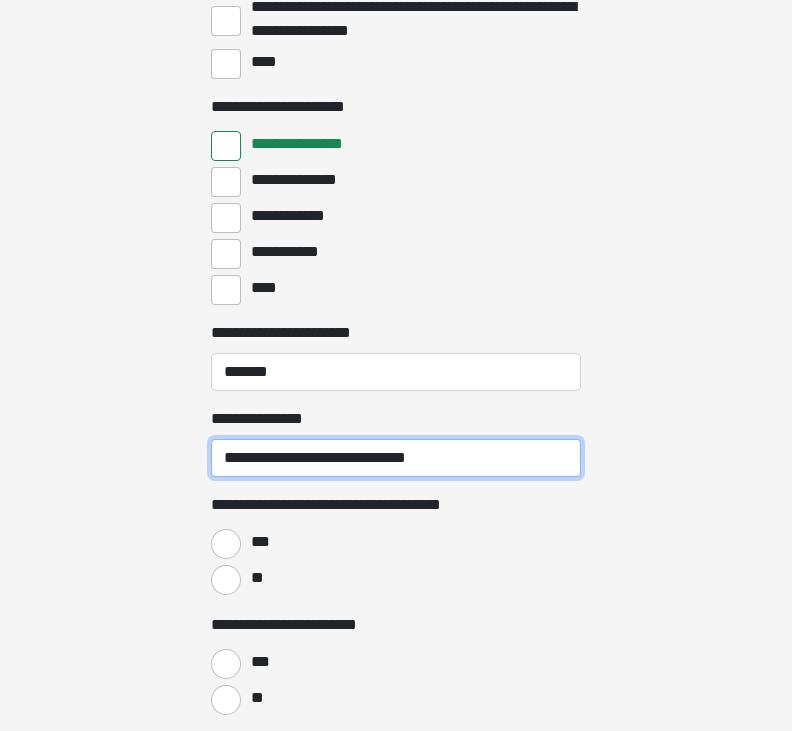 type on "**********" 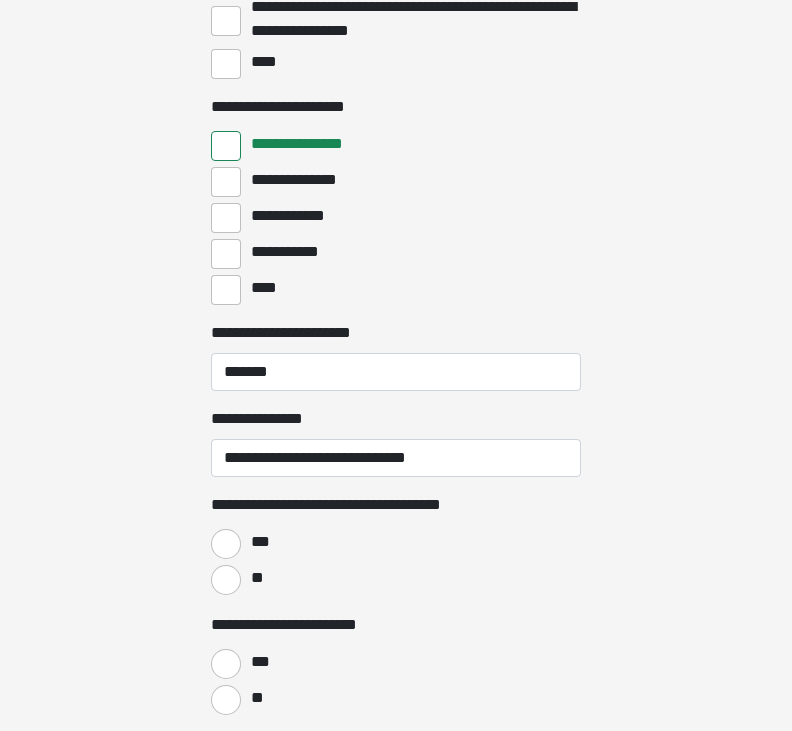 click on "**" at bounding box center (226, 580) 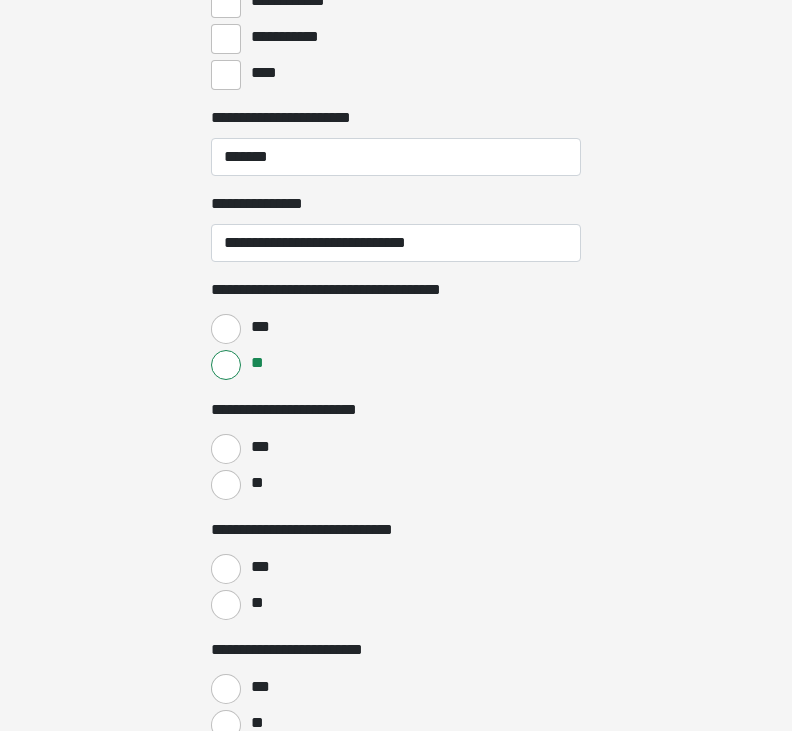 click on "**" at bounding box center (226, 485) 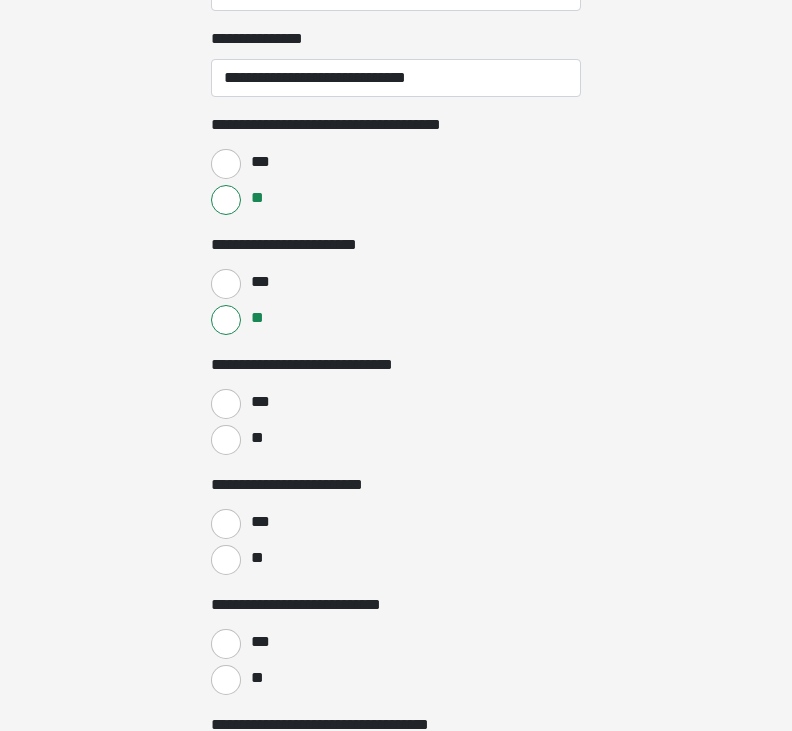 scroll, scrollTop: 1540, scrollLeft: 0, axis: vertical 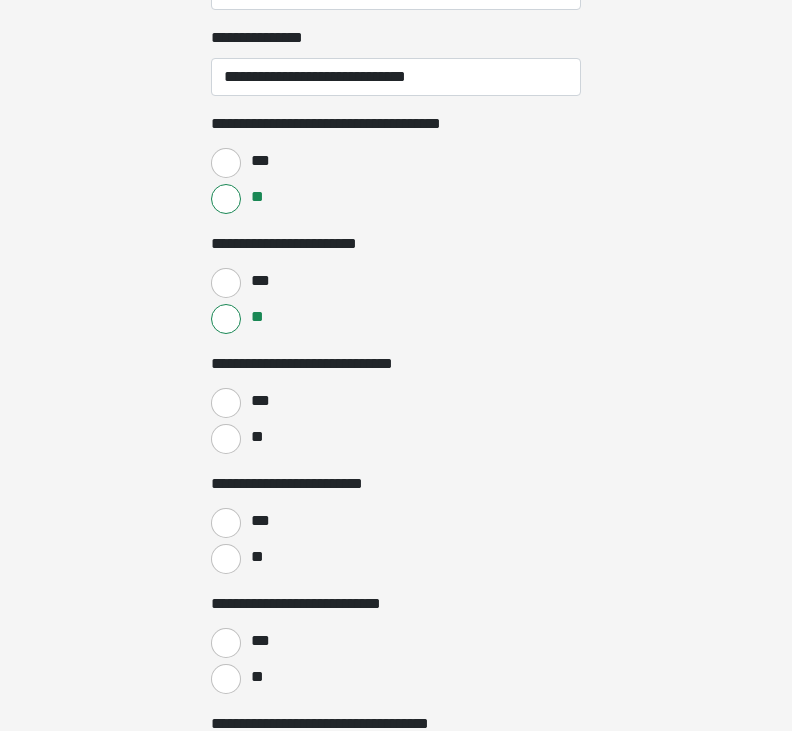 click on "**" at bounding box center (226, 439) 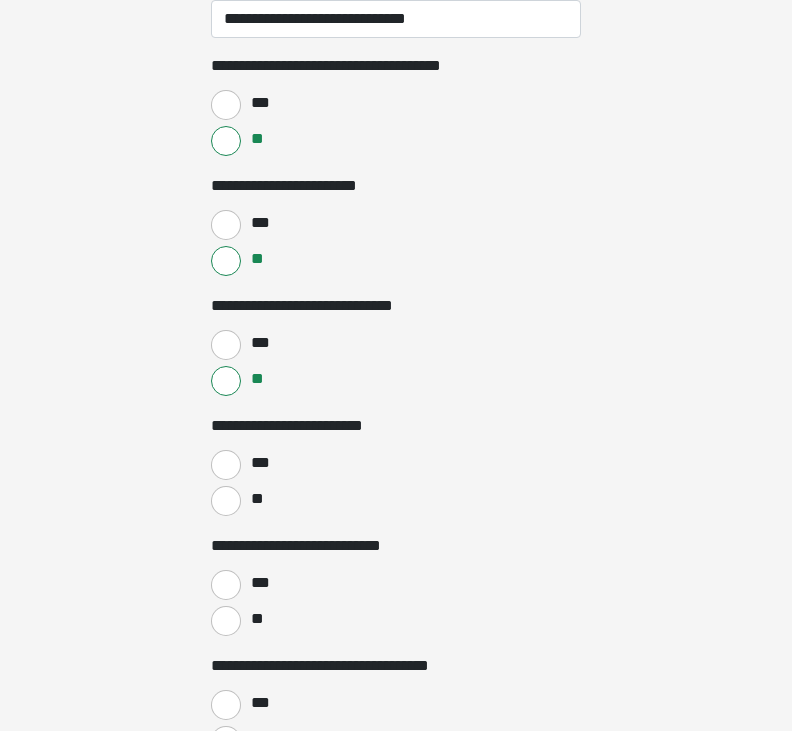 scroll, scrollTop: 1604, scrollLeft: 0, axis: vertical 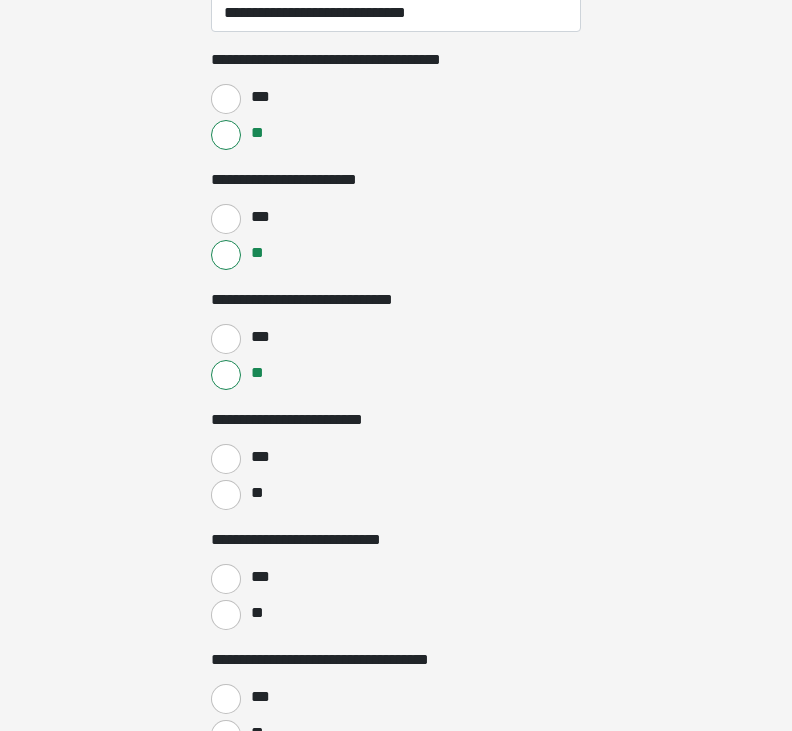 click on "***" at bounding box center (226, 459) 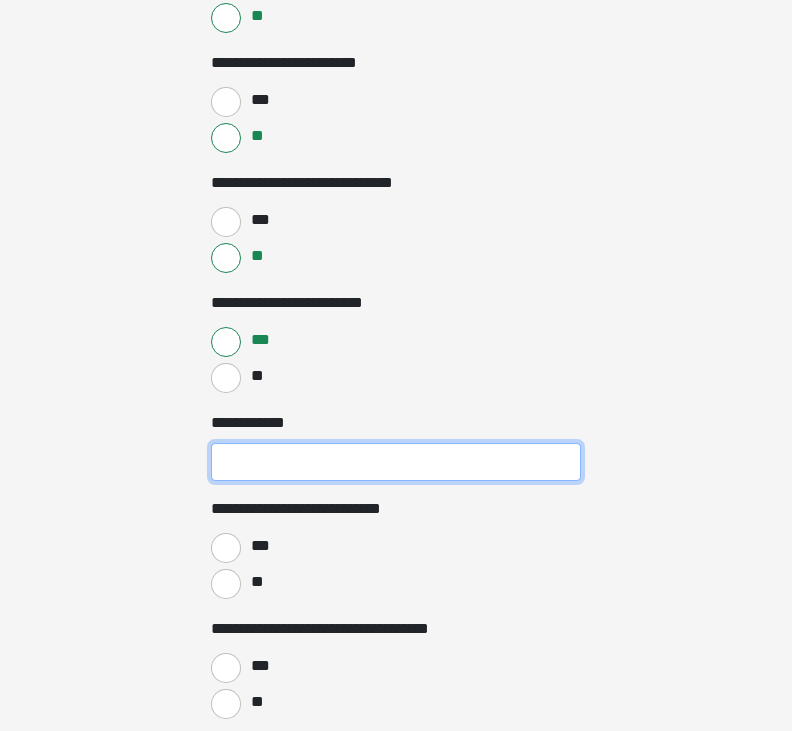 click on "**********" at bounding box center [396, 463] 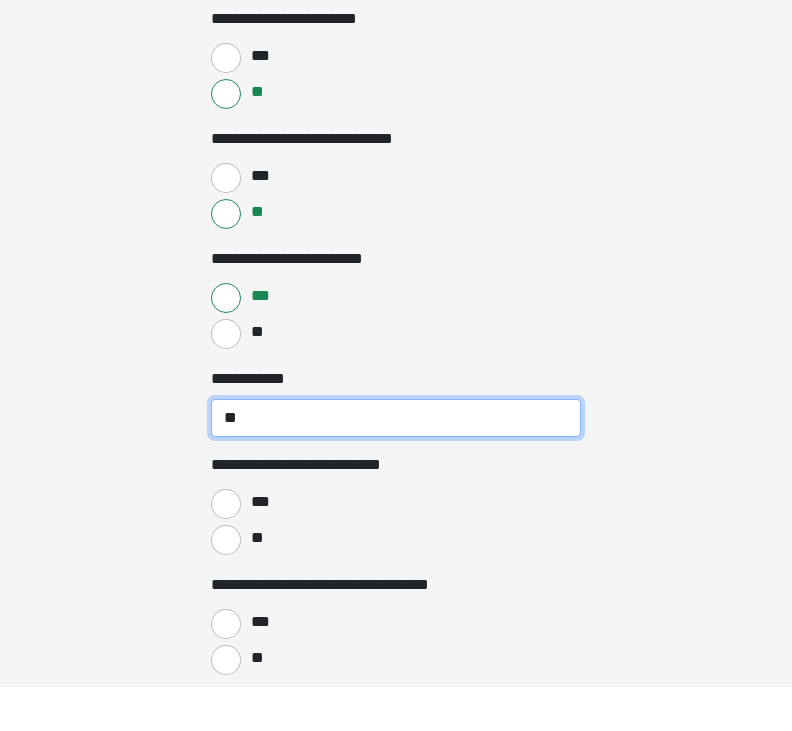 type on "**" 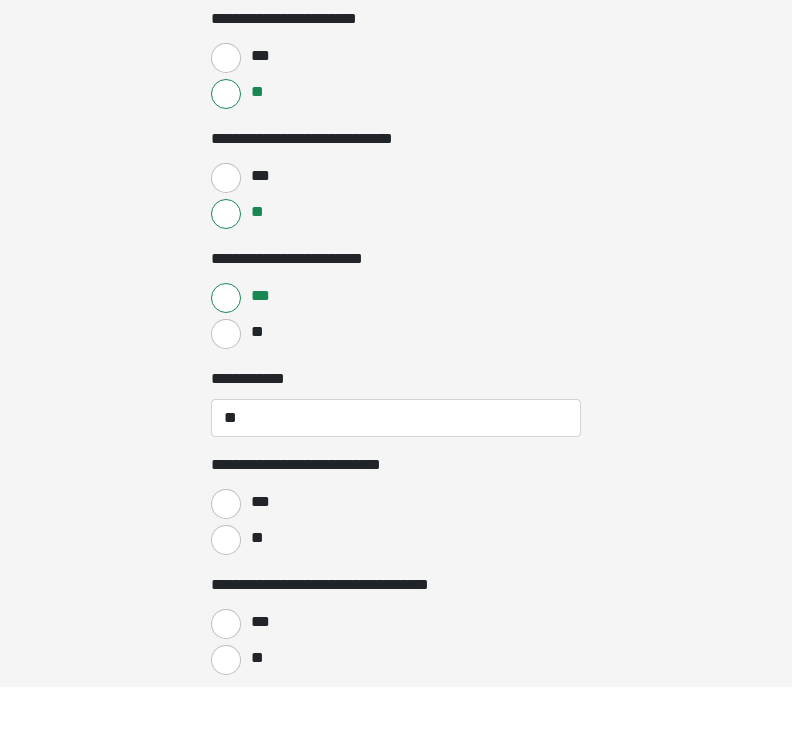 click on "***" at bounding box center [226, 549] 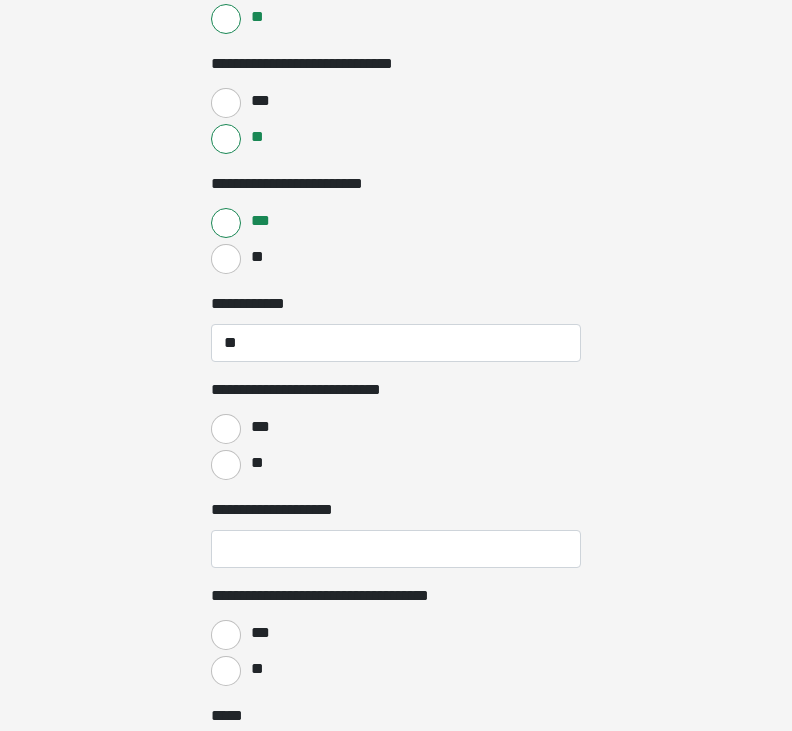 scroll, scrollTop: 1848, scrollLeft: 0, axis: vertical 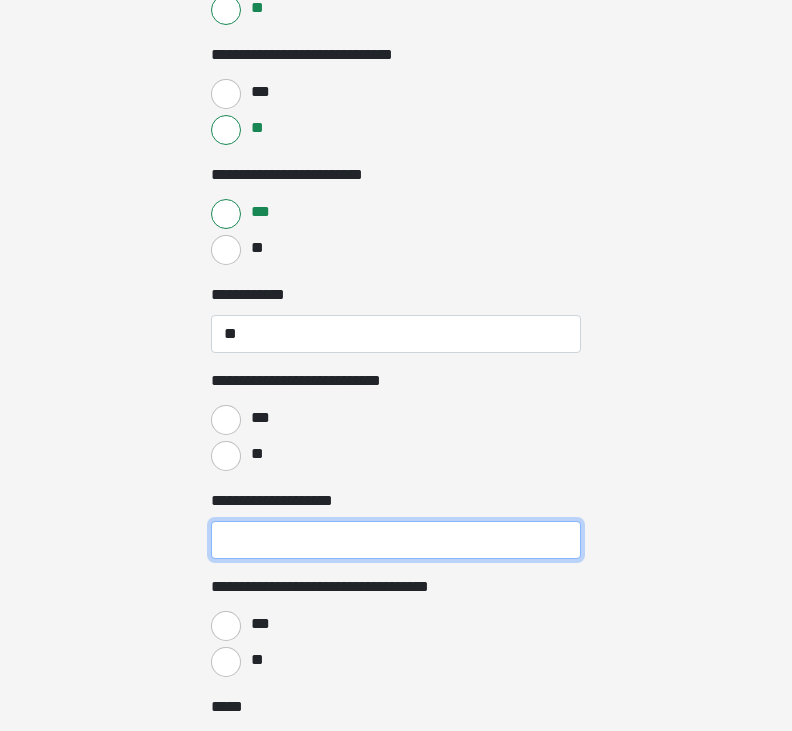 click on "**********" at bounding box center (396, 541) 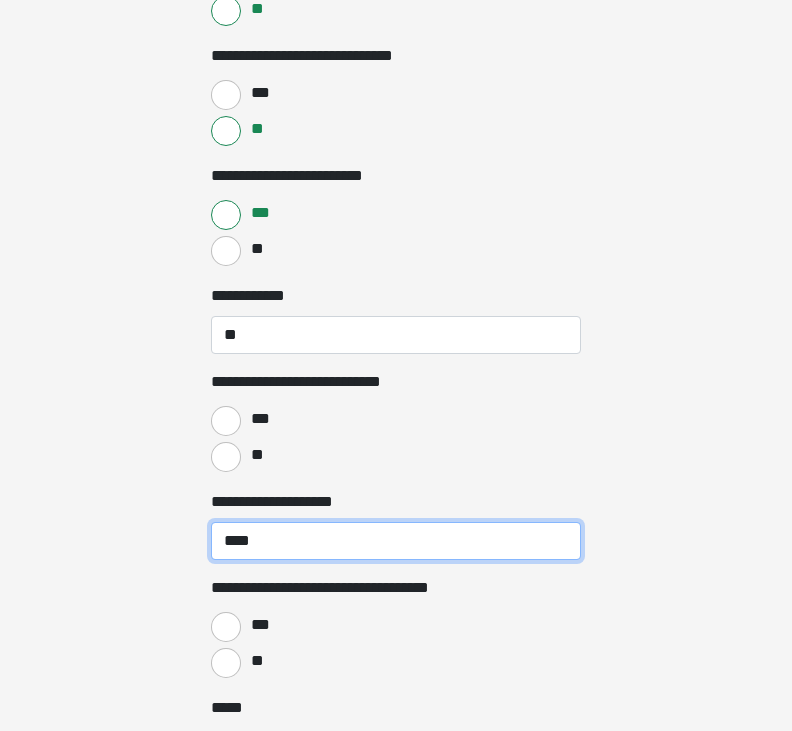 type on "****" 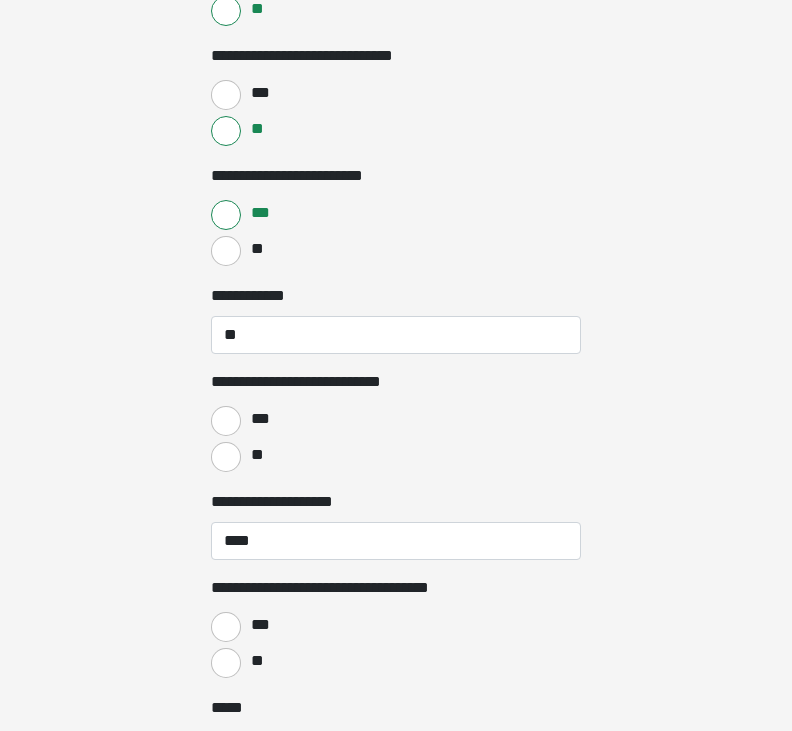 click on "***" at bounding box center [260, 625] 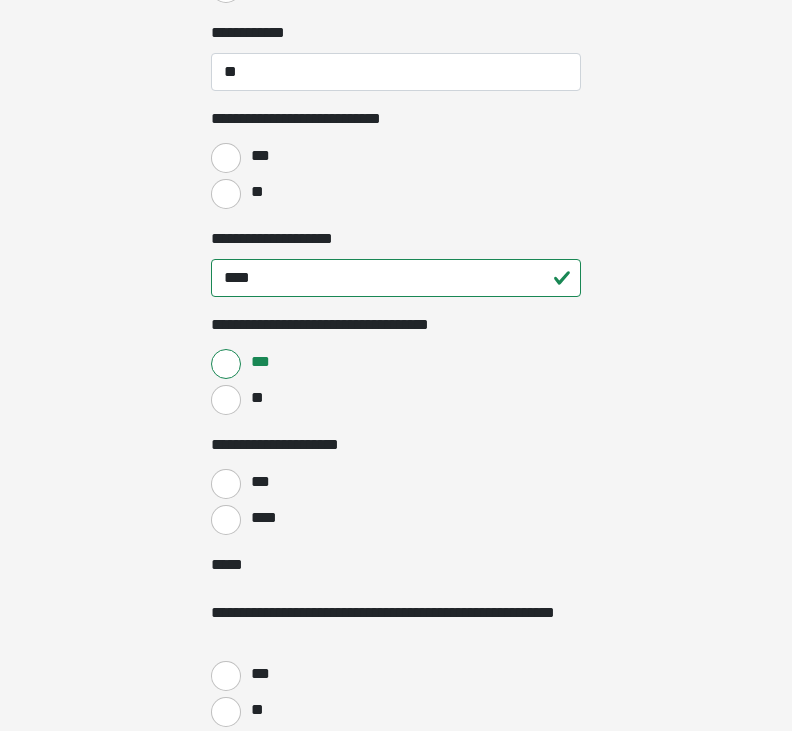 scroll, scrollTop: 2111, scrollLeft: 0, axis: vertical 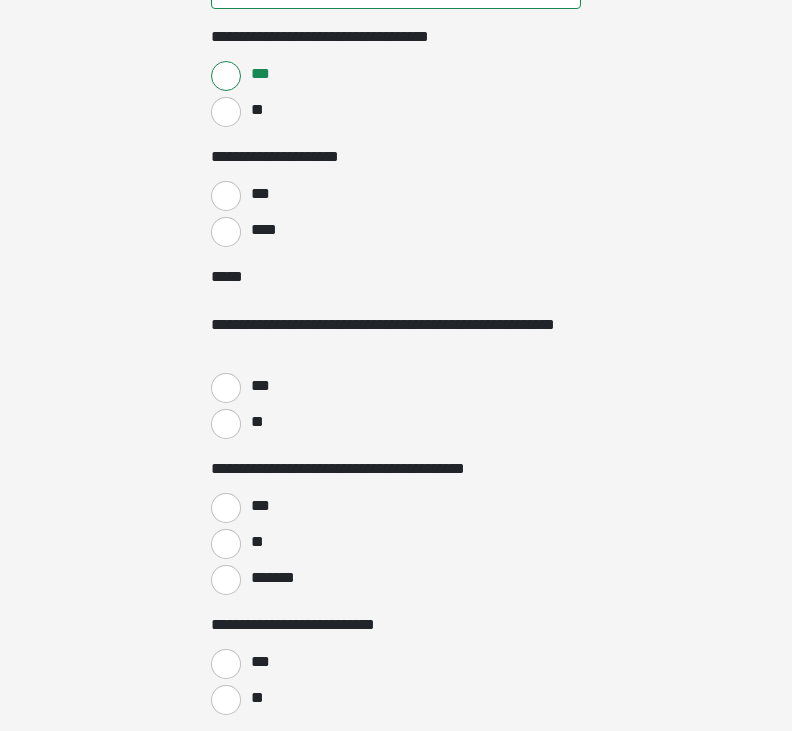 click on "**" at bounding box center (226, 425) 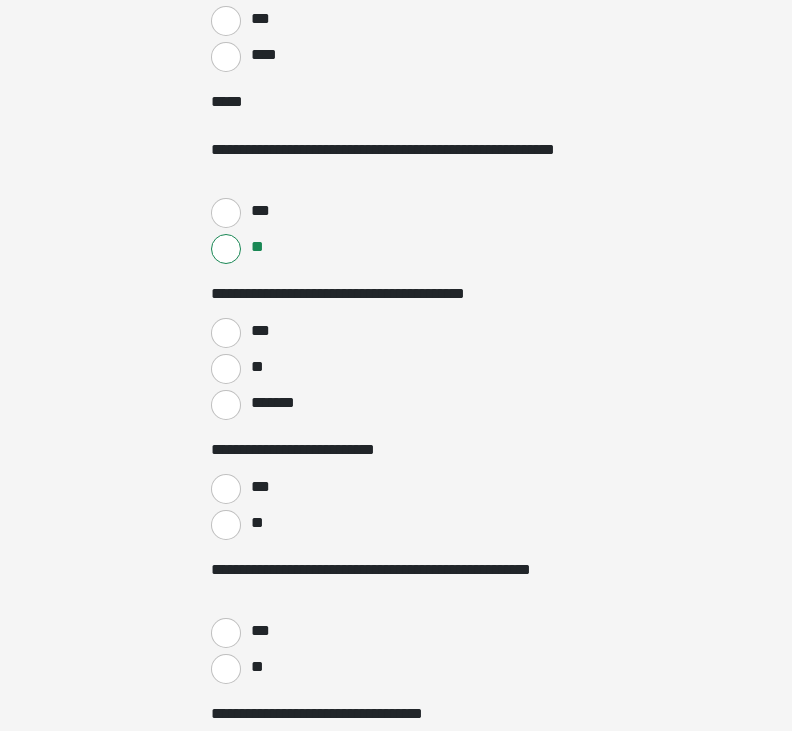 scroll, scrollTop: 2576, scrollLeft: 0, axis: vertical 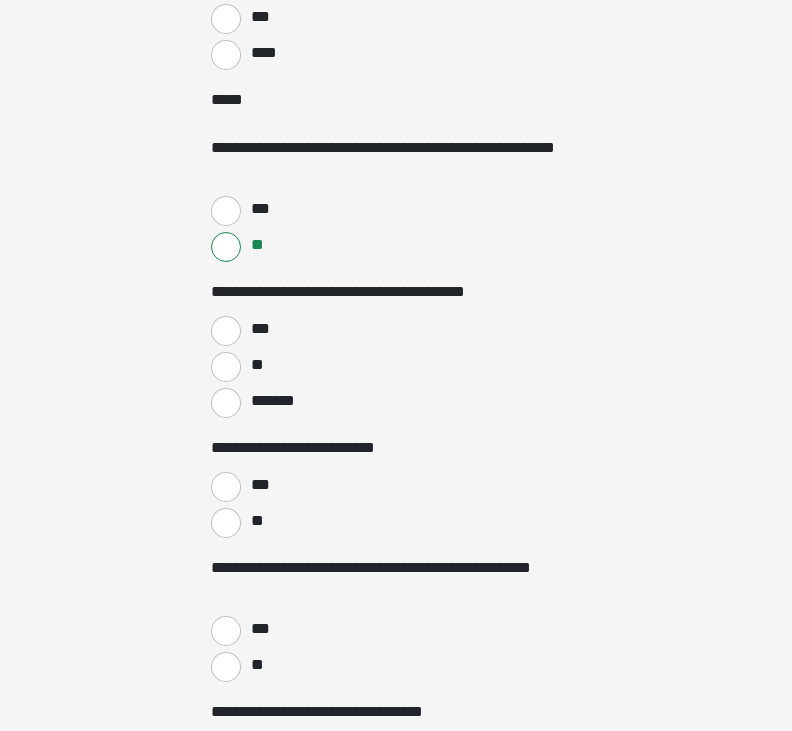 click on "**" at bounding box center (226, 367) 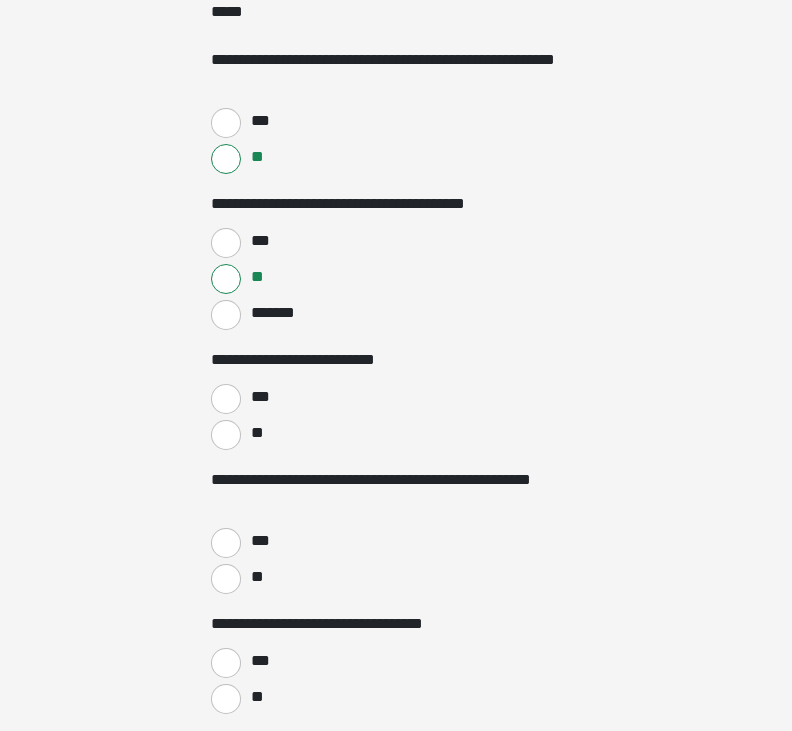scroll, scrollTop: 2667, scrollLeft: 0, axis: vertical 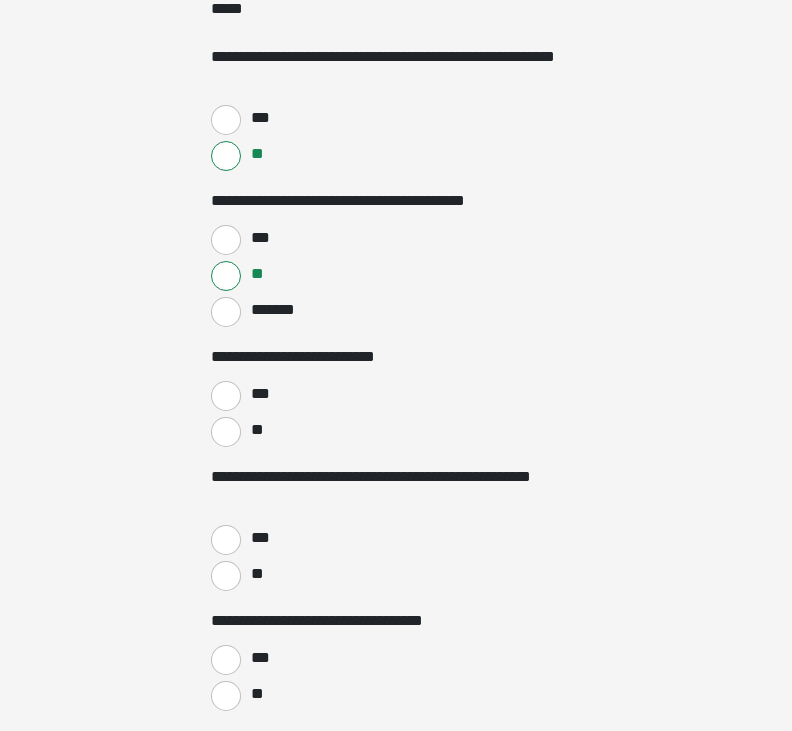click on "**" at bounding box center [226, 432] 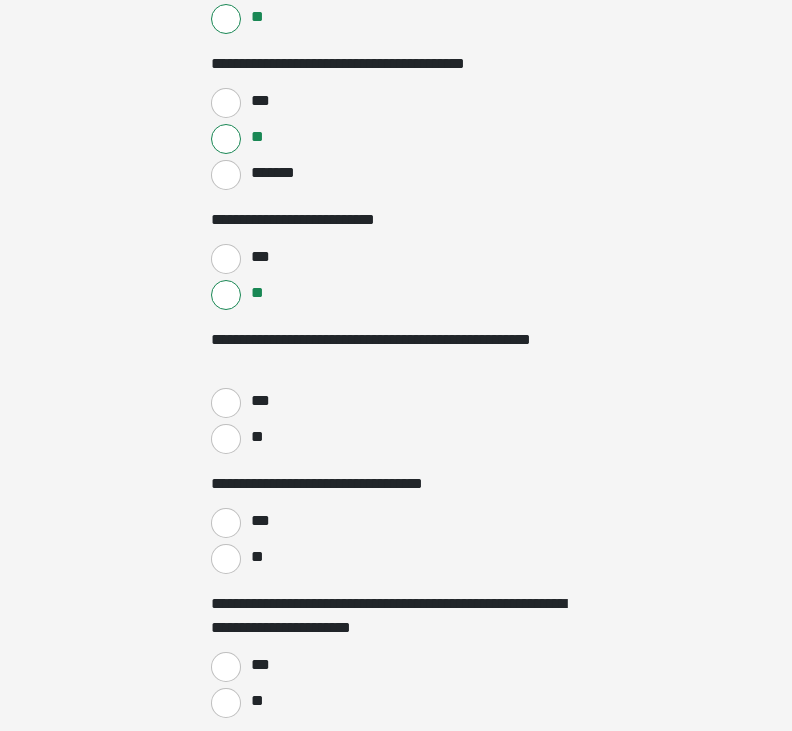 scroll, scrollTop: 2810, scrollLeft: 0, axis: vertical 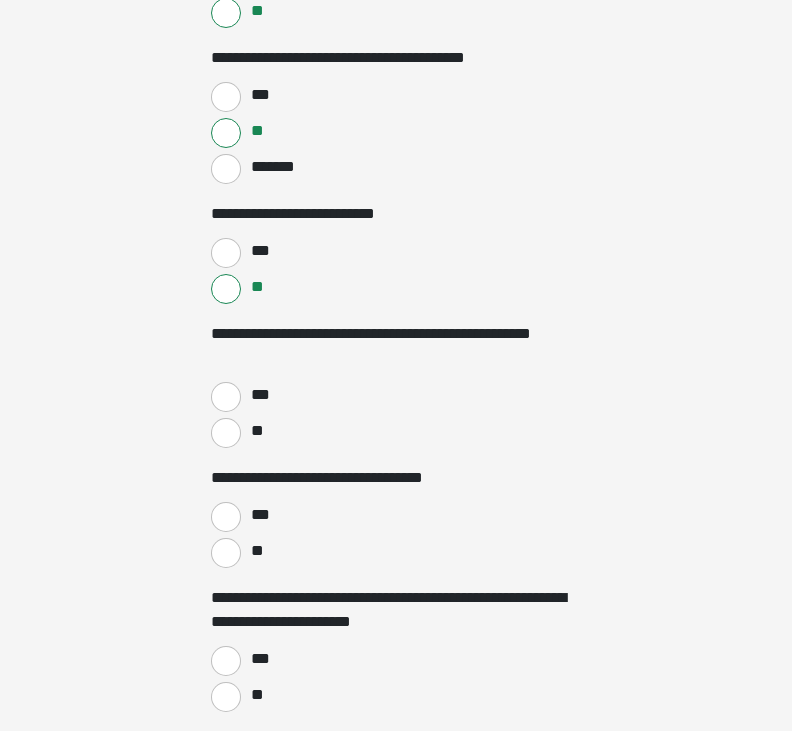 click on "**" at bounding box center [226, 433] 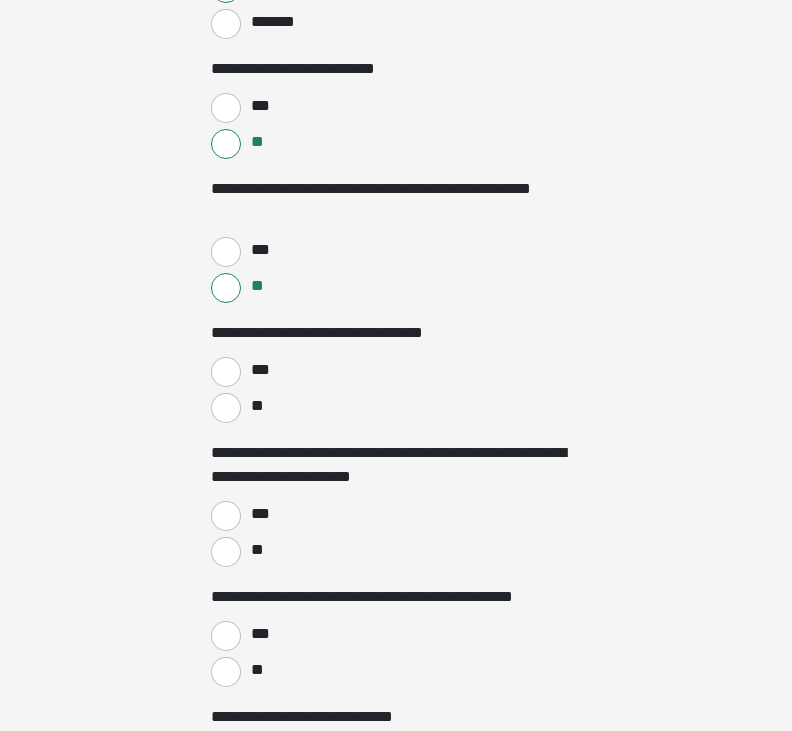 click on "**" at bounding box center [258, 406] 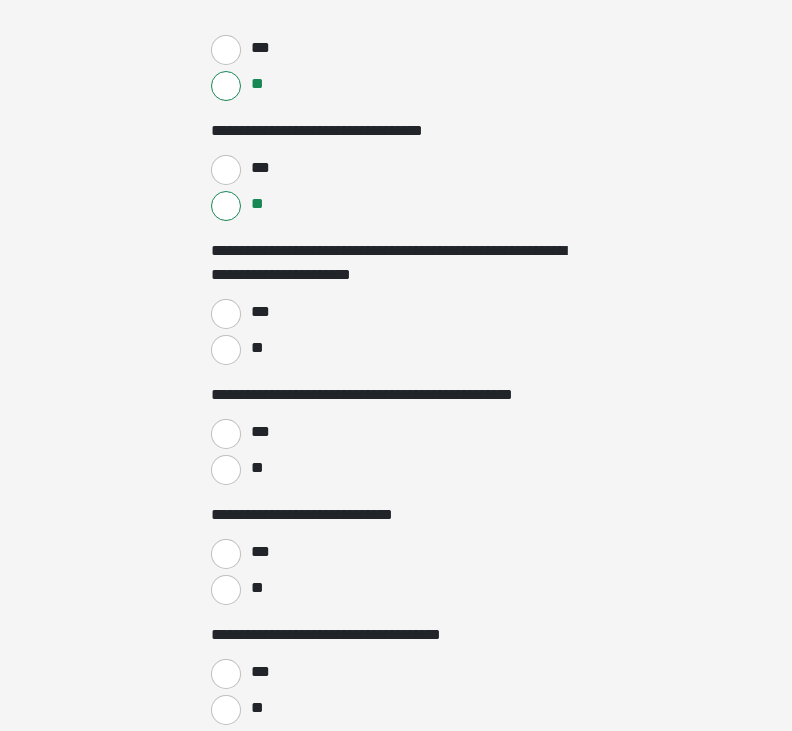 scroll, scrollTop: 3164, scrollLeft: 0, axis: vertical 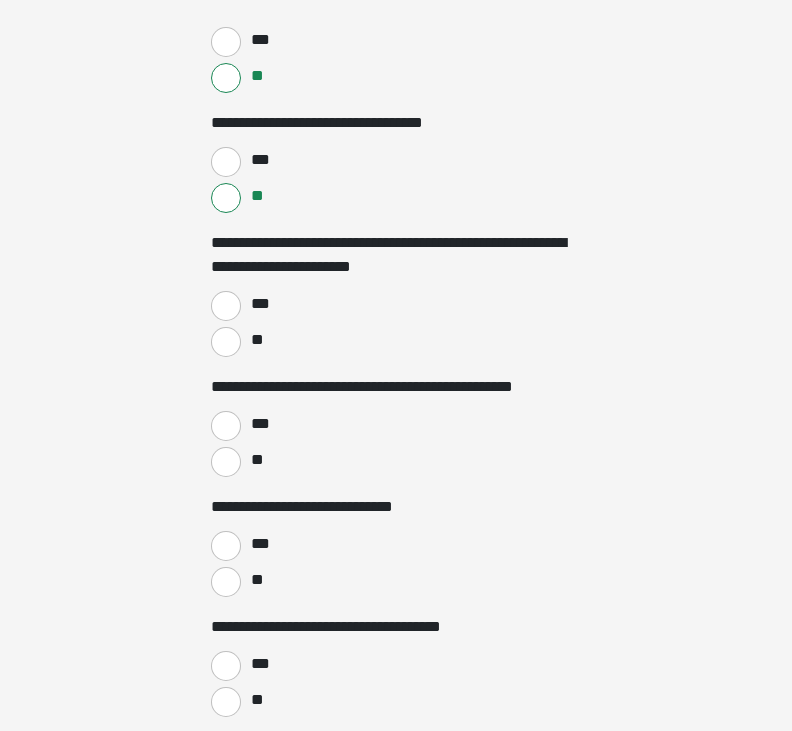 click on "**" at bounding box center (226, 342) 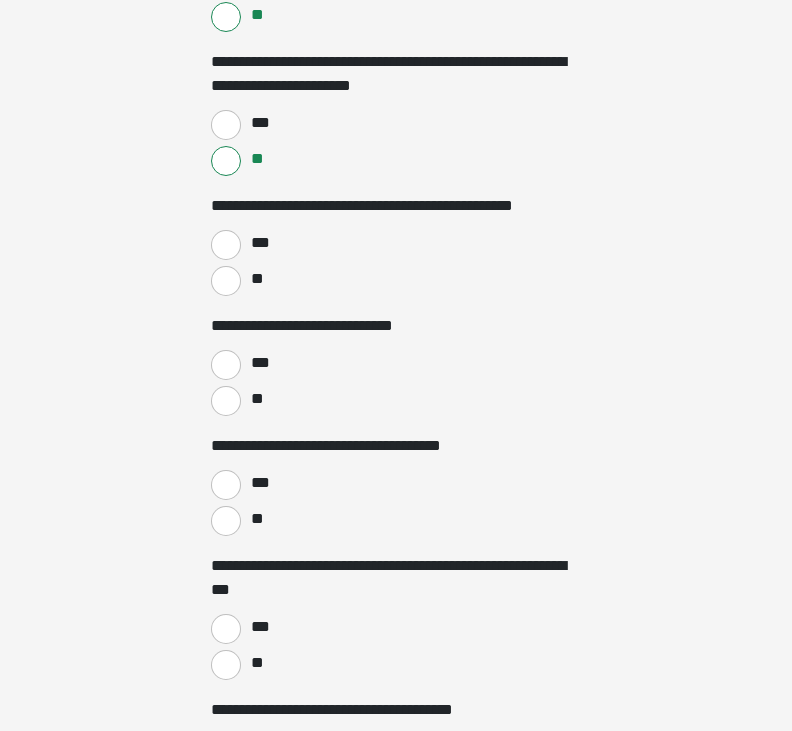 click on "**" at bounding box center (226, 282) 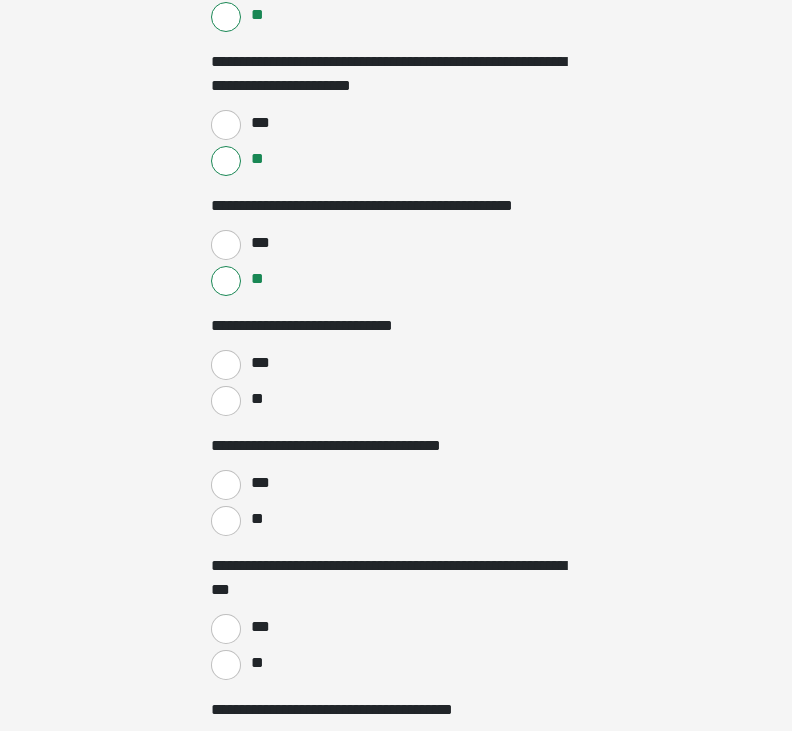 click on "**" at bounding box center [226, 401] 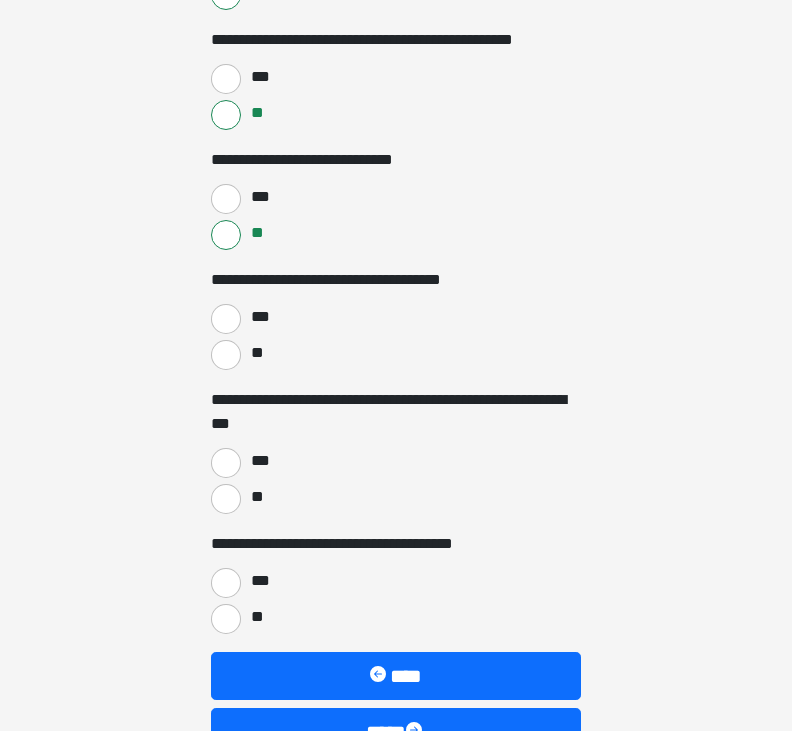 scroll, scrollTop: 3516, scrollLeft: 0, axis: vertical 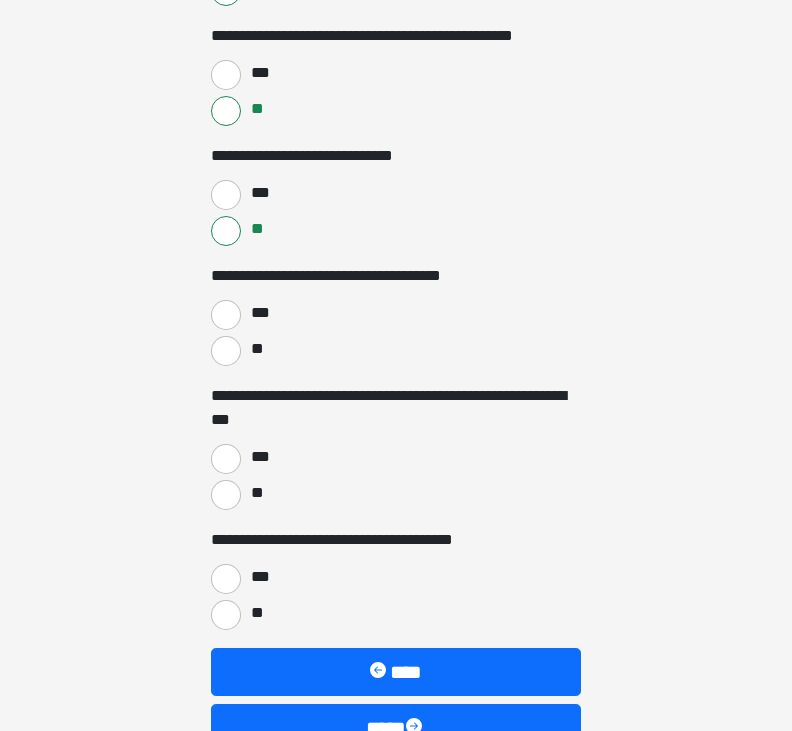 click on "**" at bounding box center [258, 349] 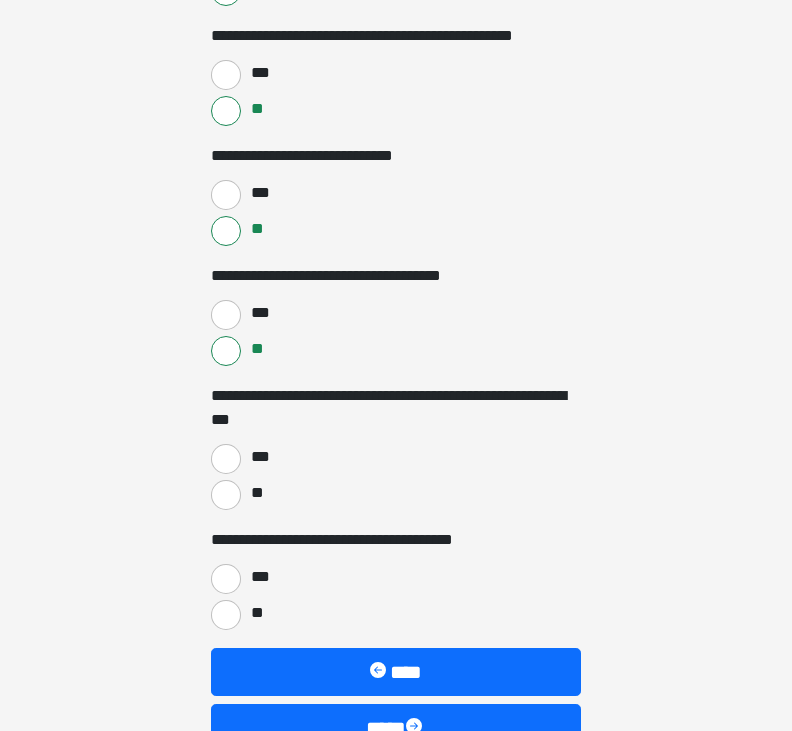 click on "**" at bounding box center (226, 495) 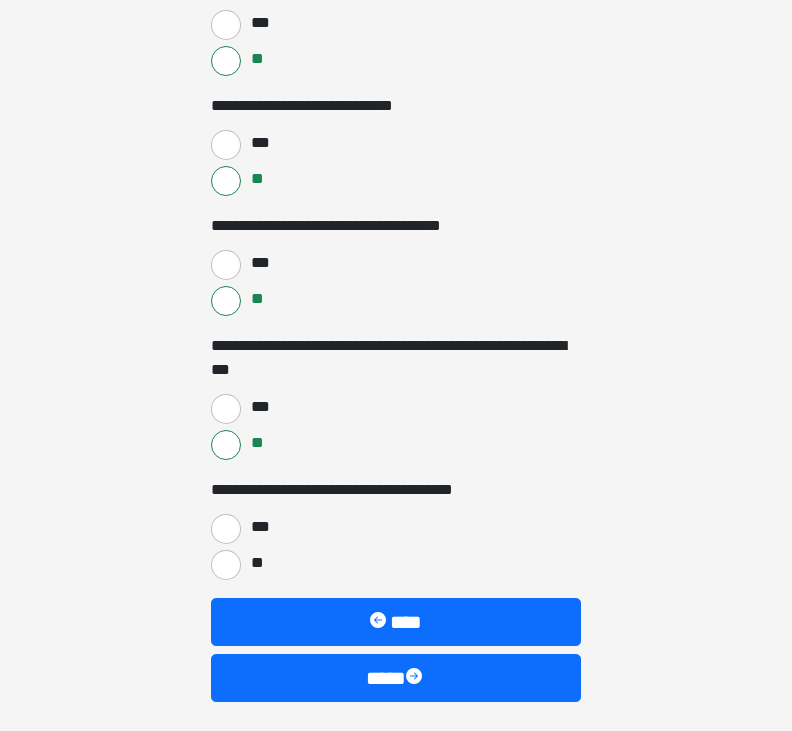 scroll, scrollTop: 3576, scrollLeft: 0, axis: vertical 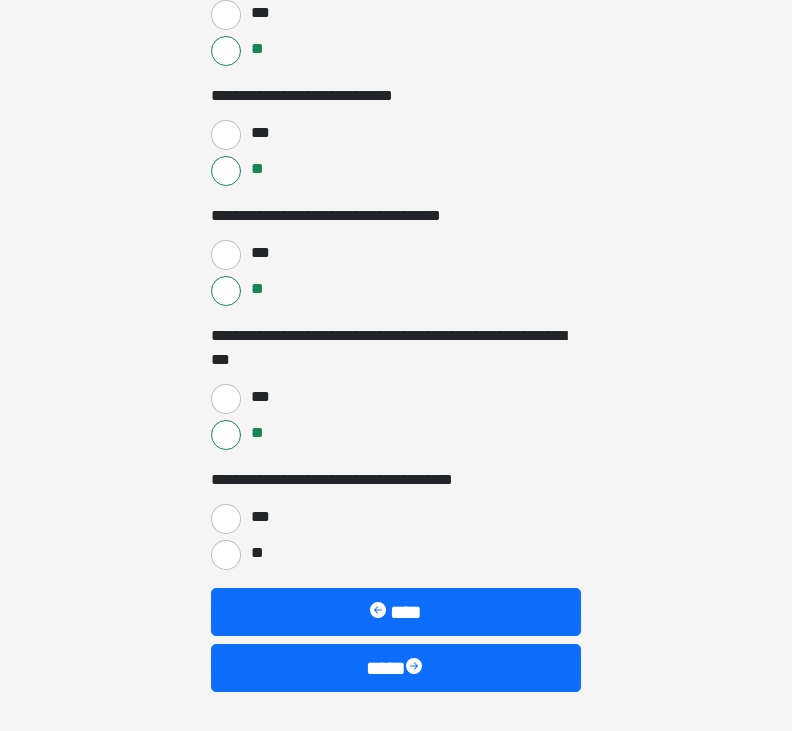 click on "**" at bounding box center [226, 555] 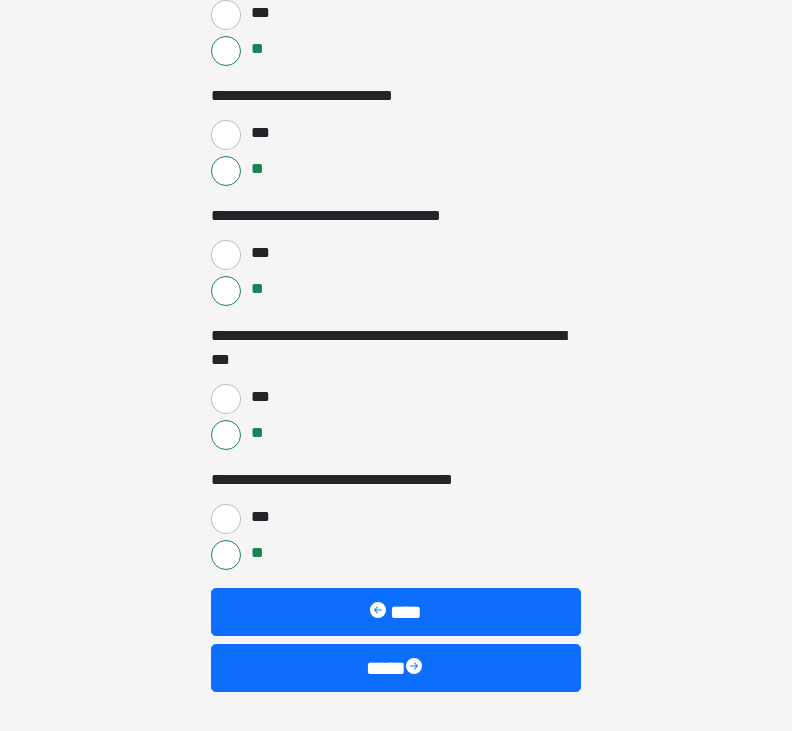 click on "****" at bounding box center (396, 668) 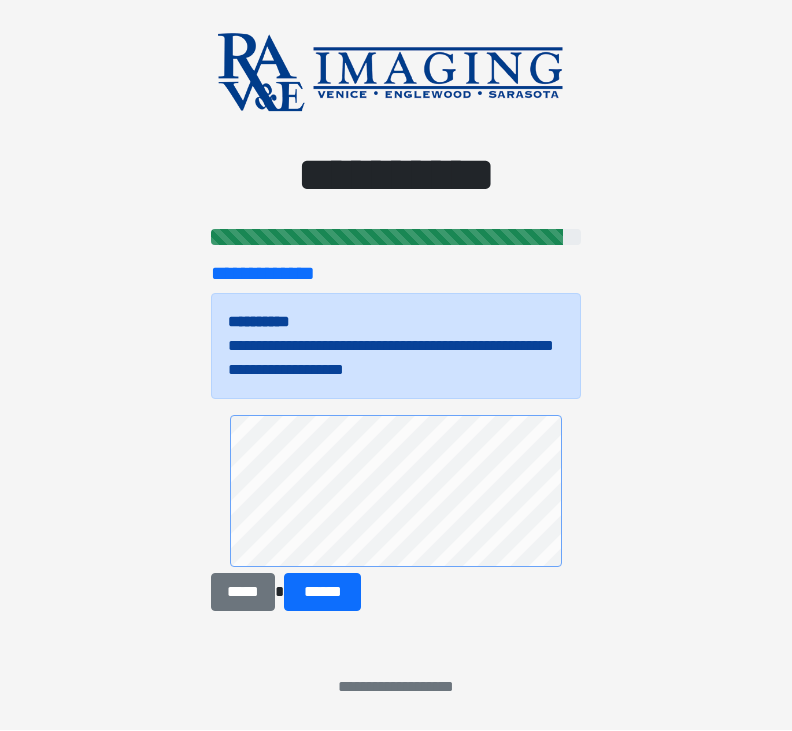 scroll, scrollTop: 21, scrollLeft: 0, axis: vertical 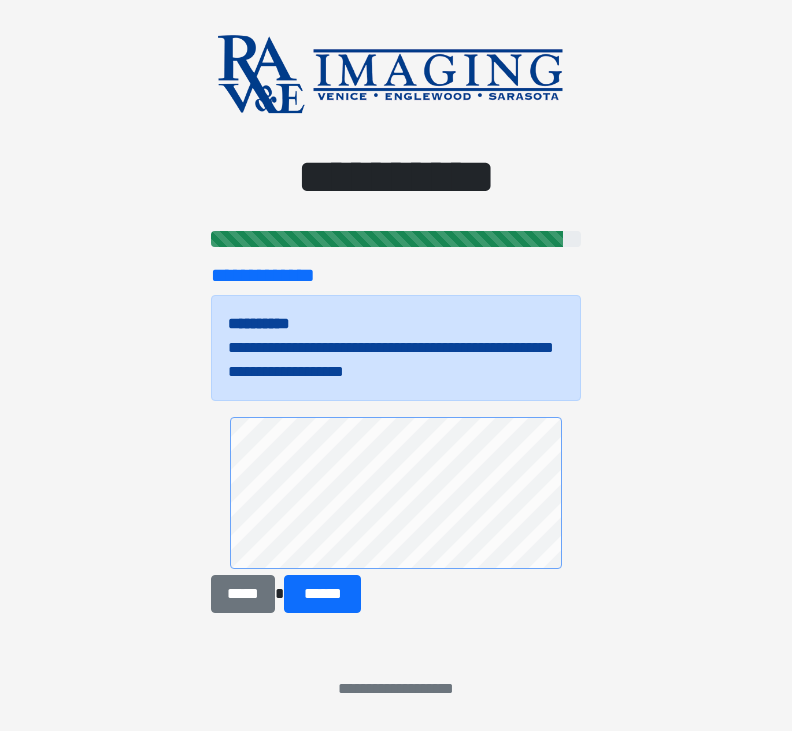 click on "******" at bounding box center (322, 594) 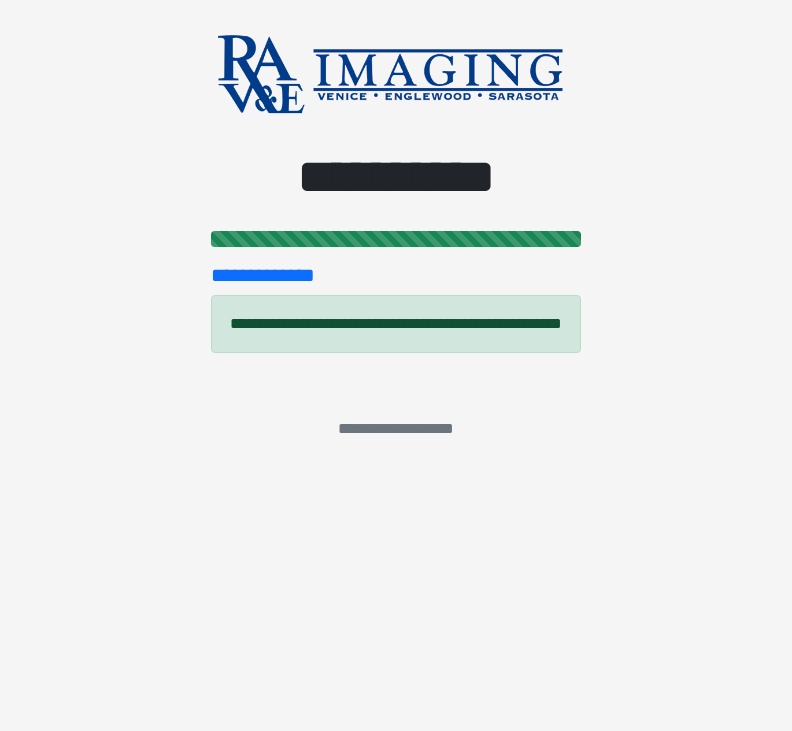 scroll, scrollTop: 0, scrollLeft: 0, axis: both 